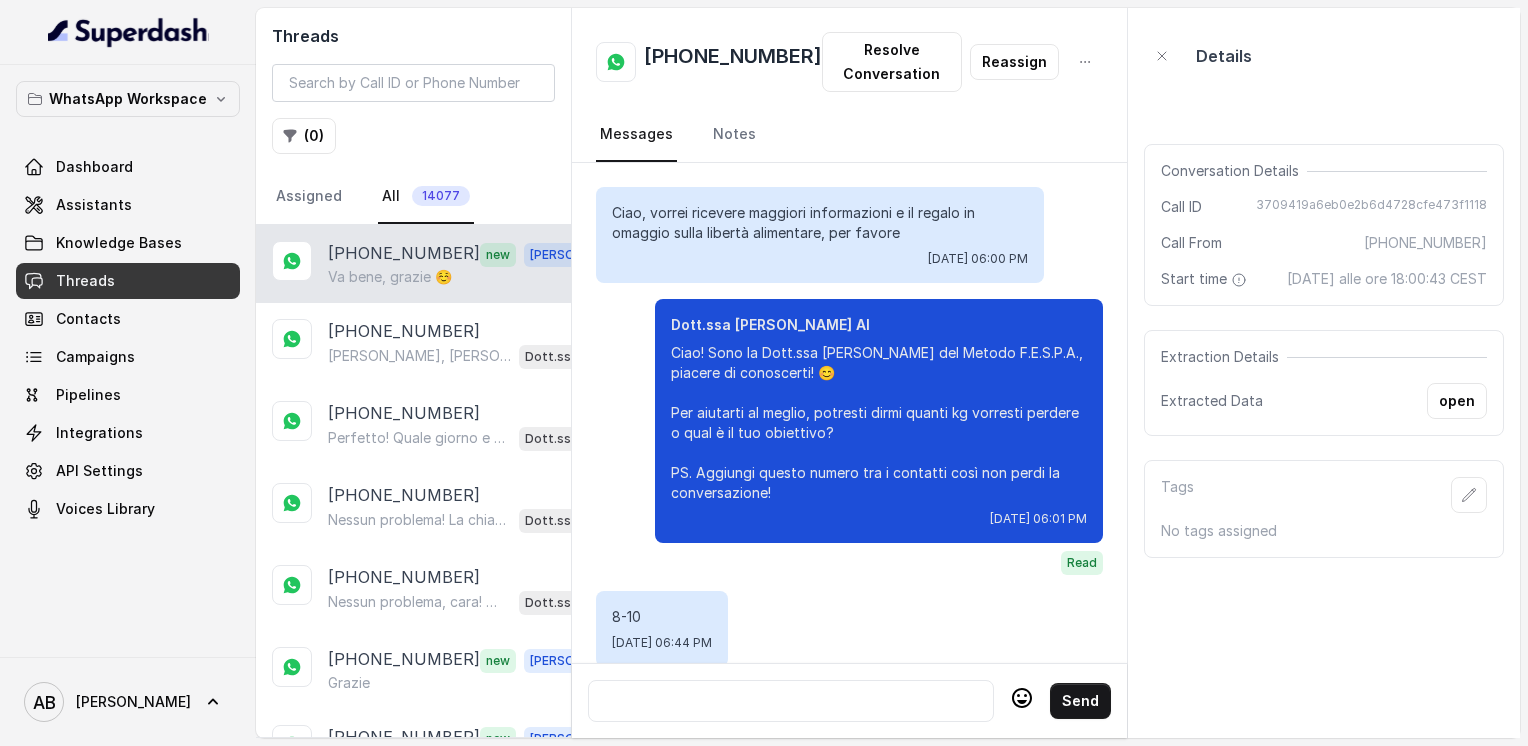 scroll, scrollTop: 0, scrollLeft: 0, axis: both 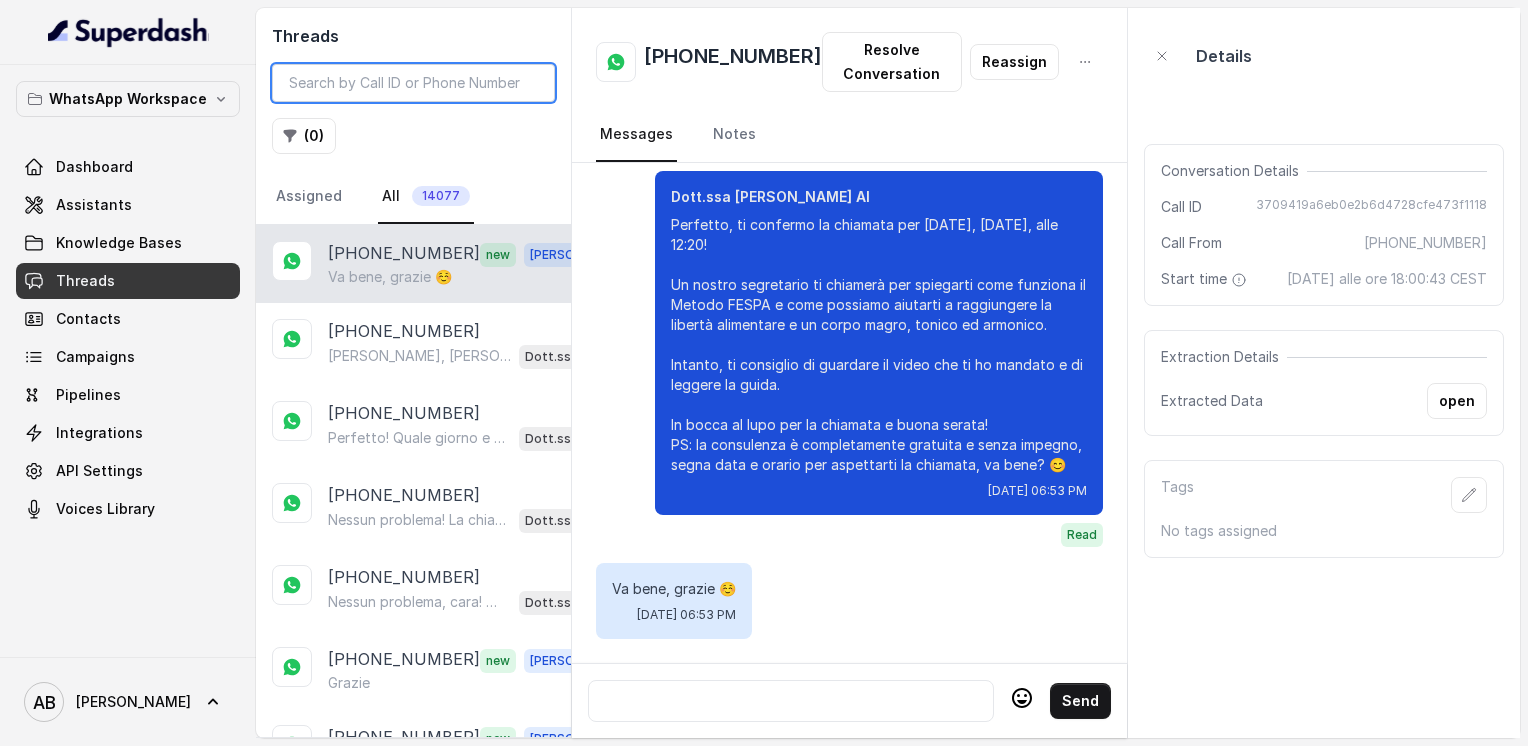 click at bounding box center (413, 83) 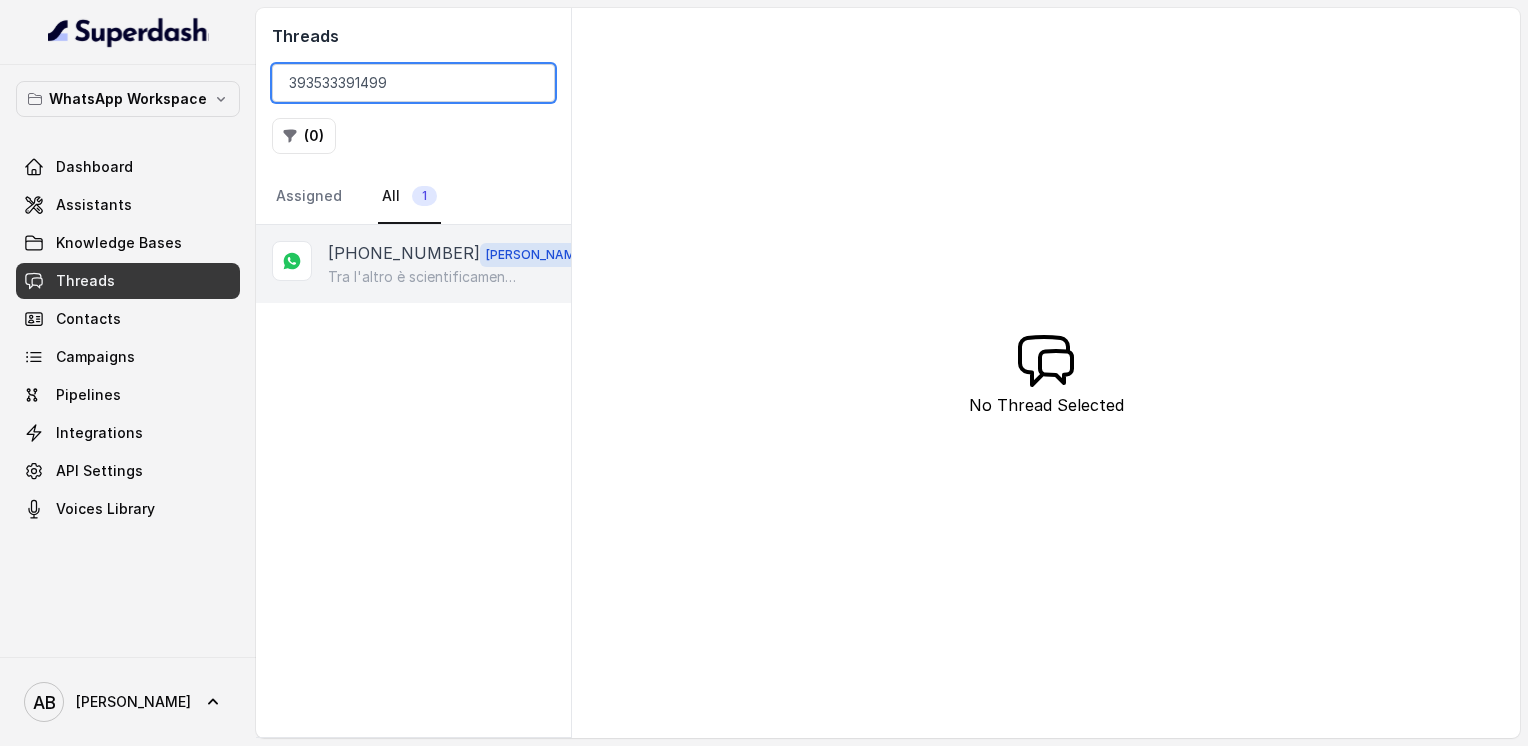 type on "393533391499" 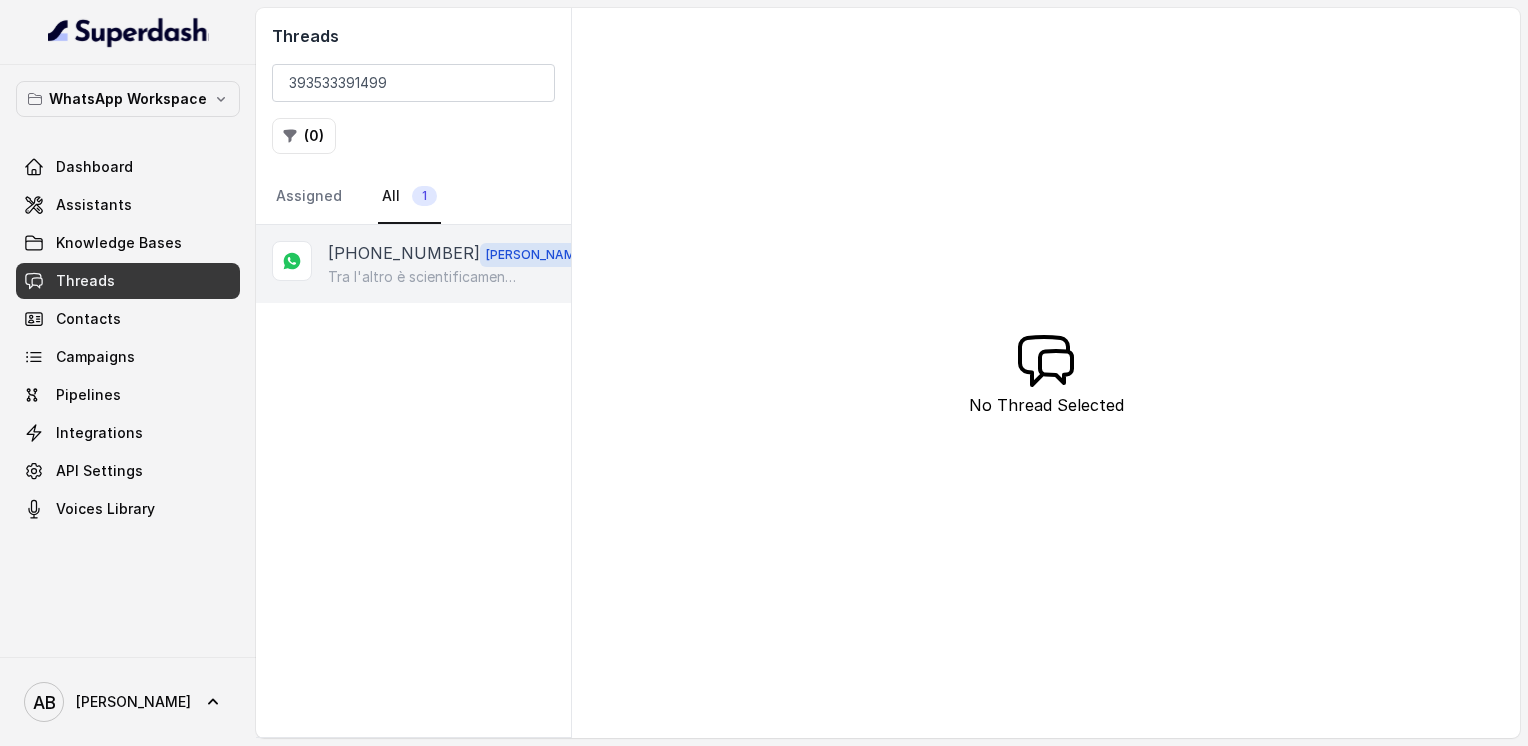 click on "[PHONE_NUMBER]" at bounding box center [404, 254] 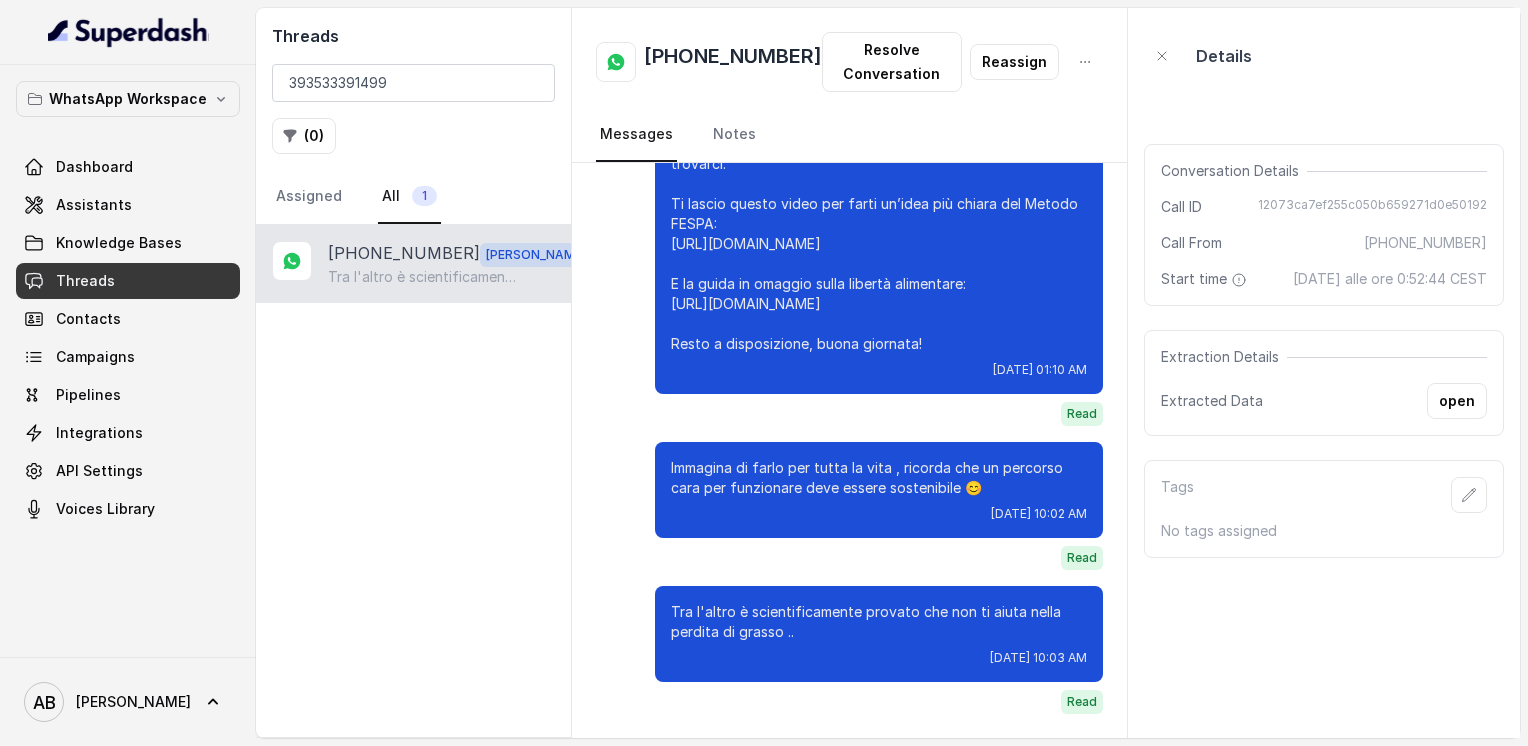 scroll, scrollTop: 3787, scrollLeft: 0, axis: vertical 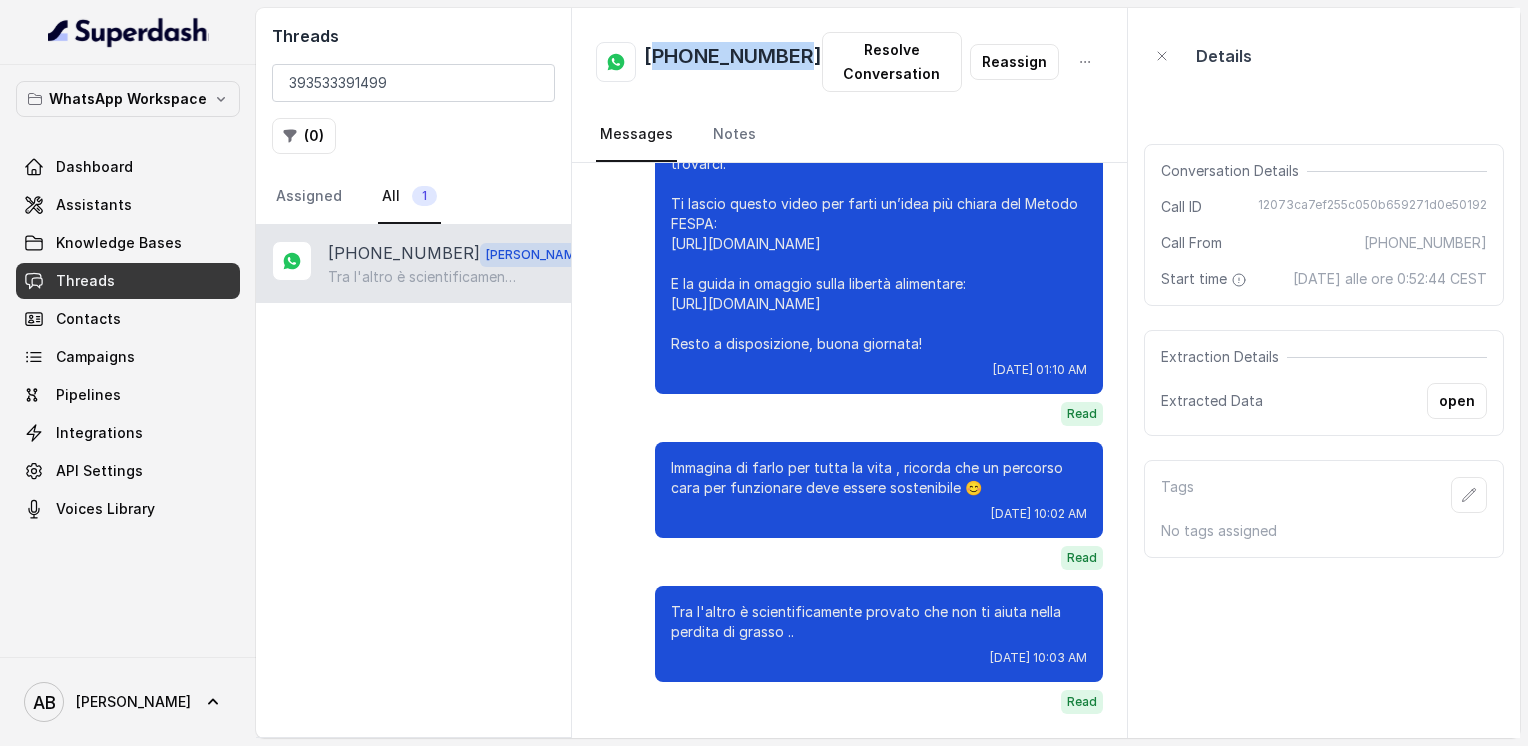 click on "[PHONE_NUMBER]" at bounding box center [733, 62] 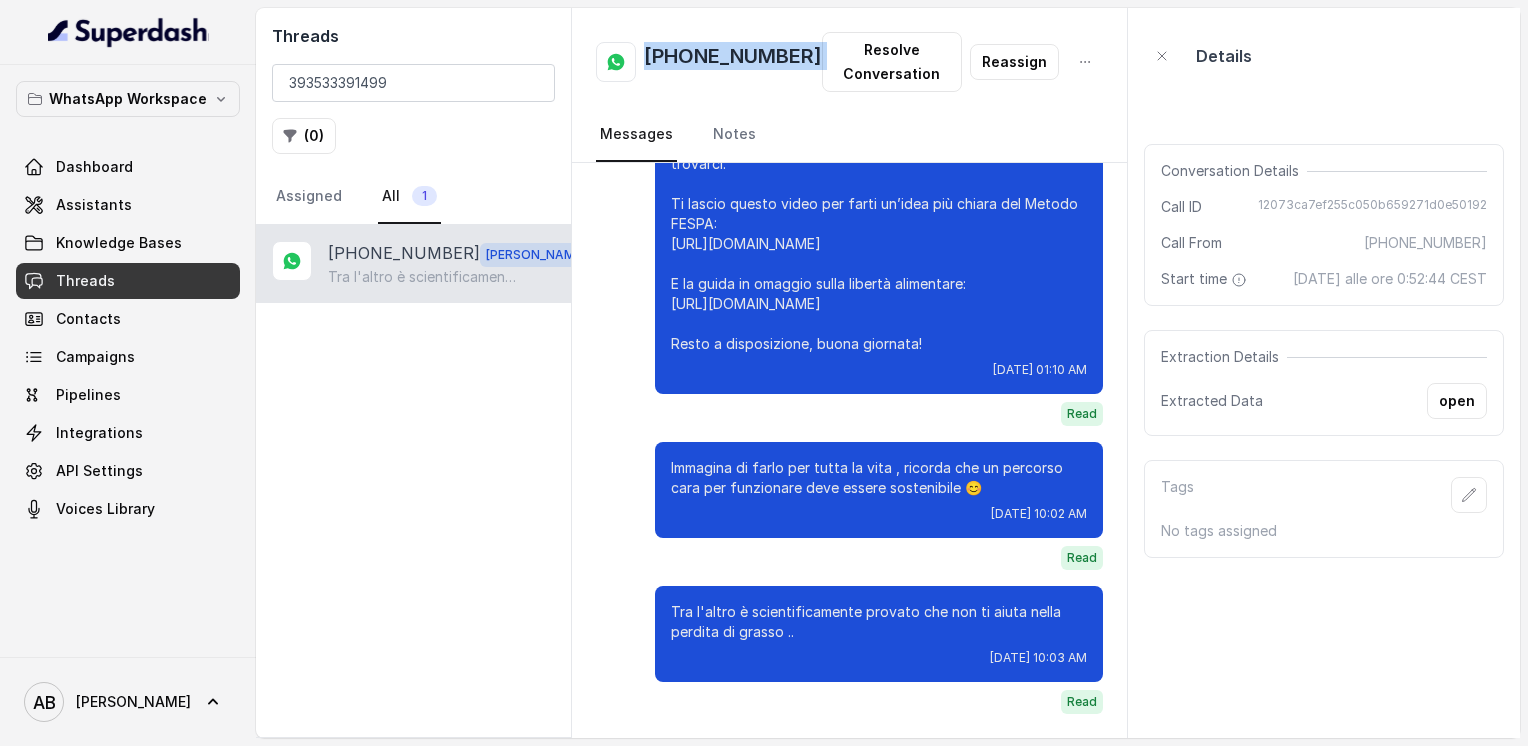 click on "[PHONE_NUMBER]" at bounding box center [733, 62] 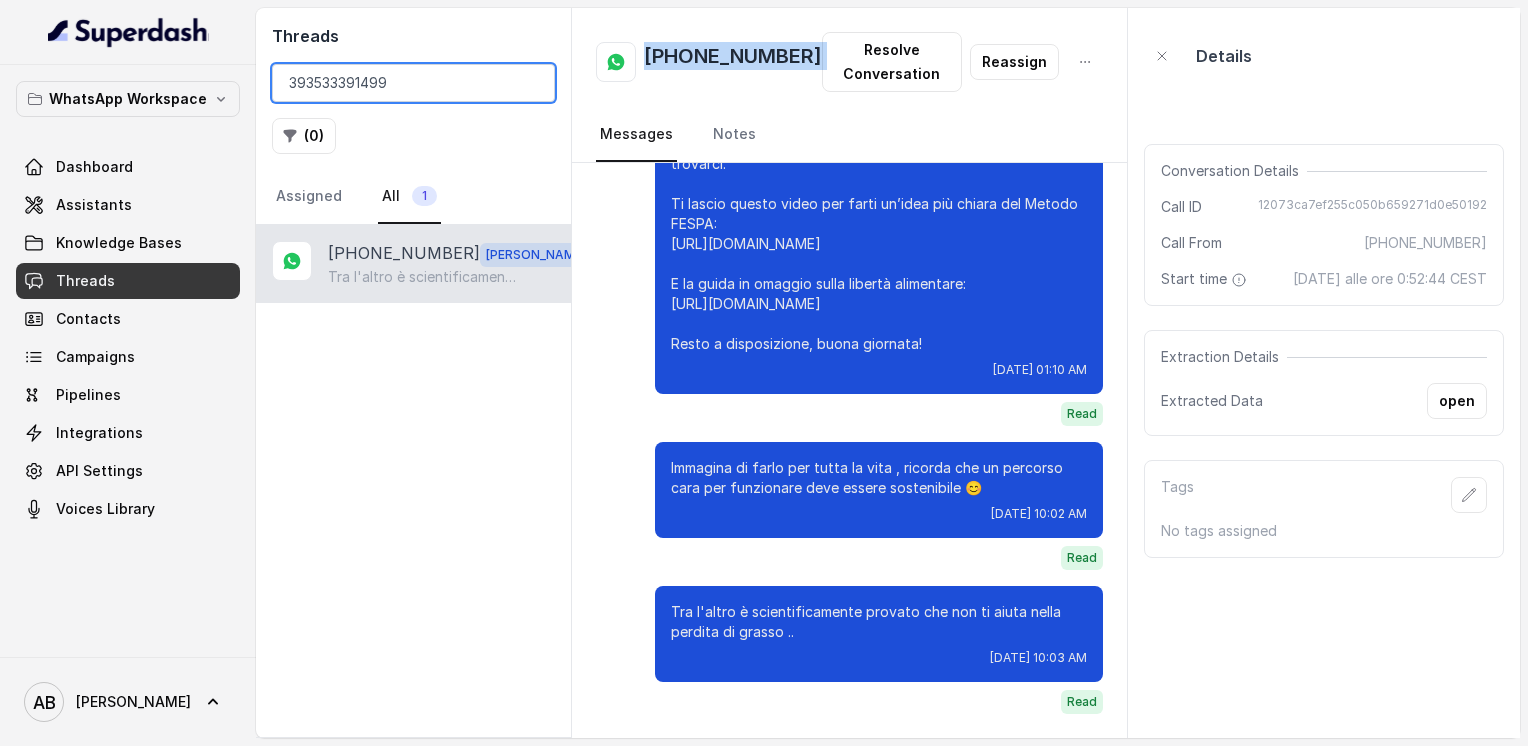 click on "393533391499" at bounding box center [413, 83] 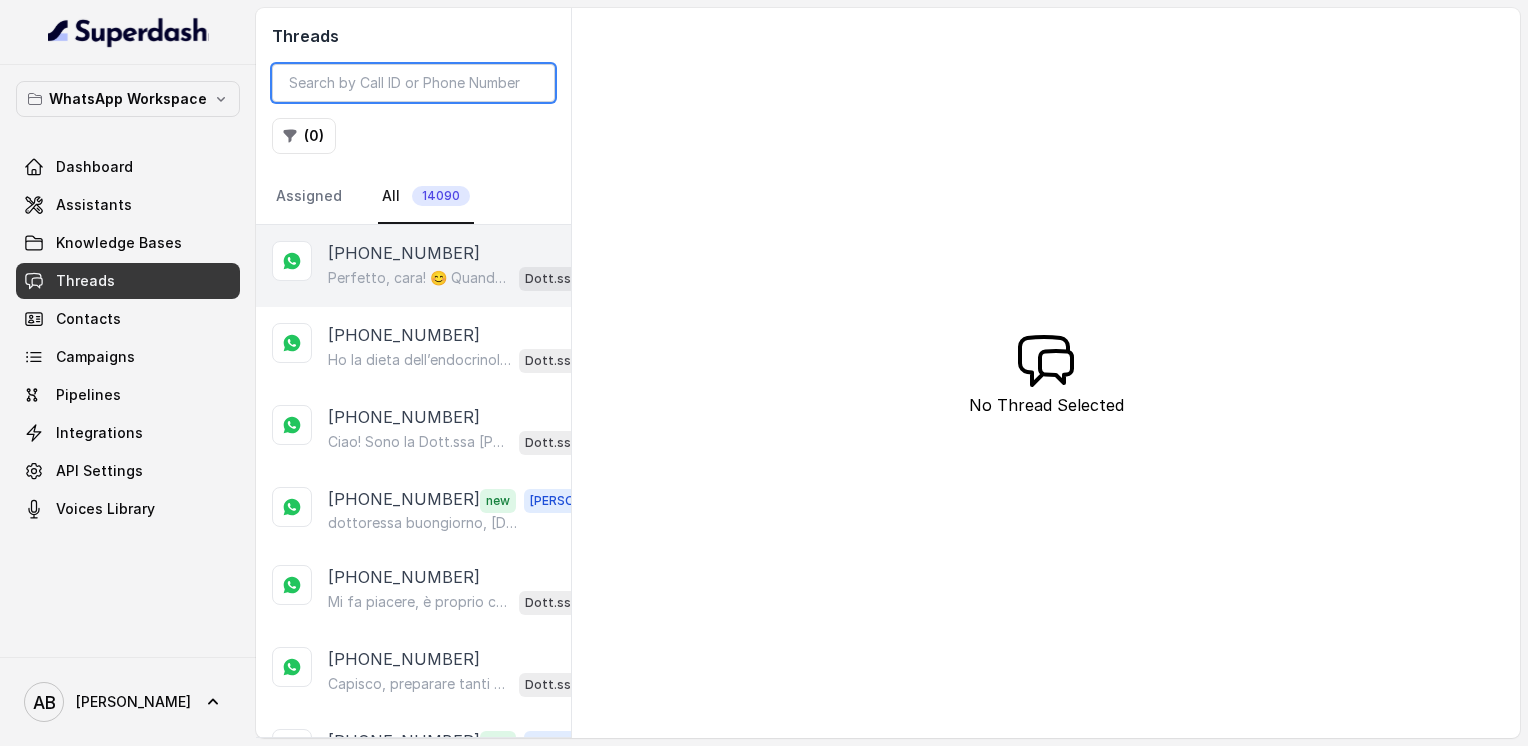type 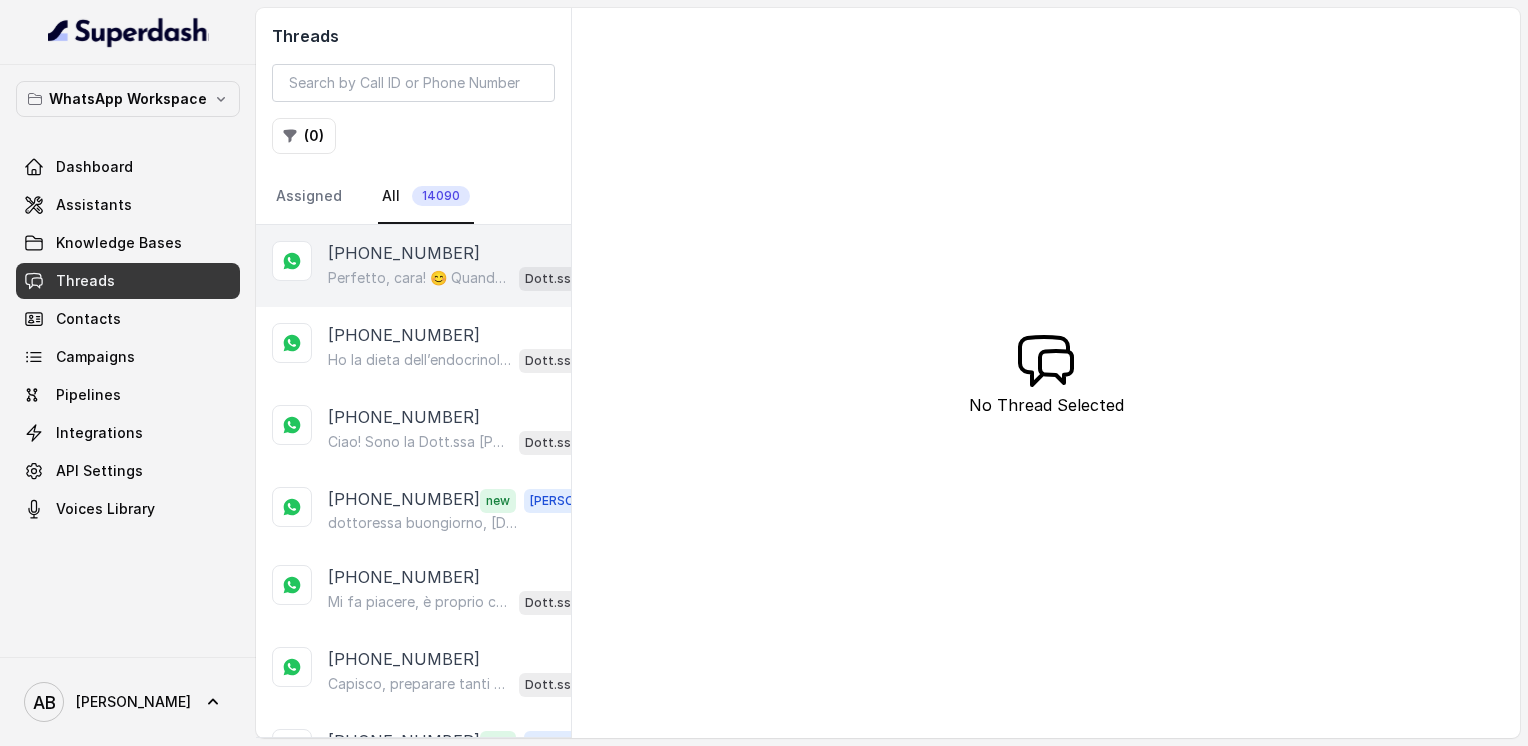 click on "Perfetto, cara! 😊 Quando vuoi, scrivimi pure giorno e orario per la chiamata gratuita di 5 minuti con uno dei nostri specialisti.
Resto a disposizione!" at bounding box center (419, 278) 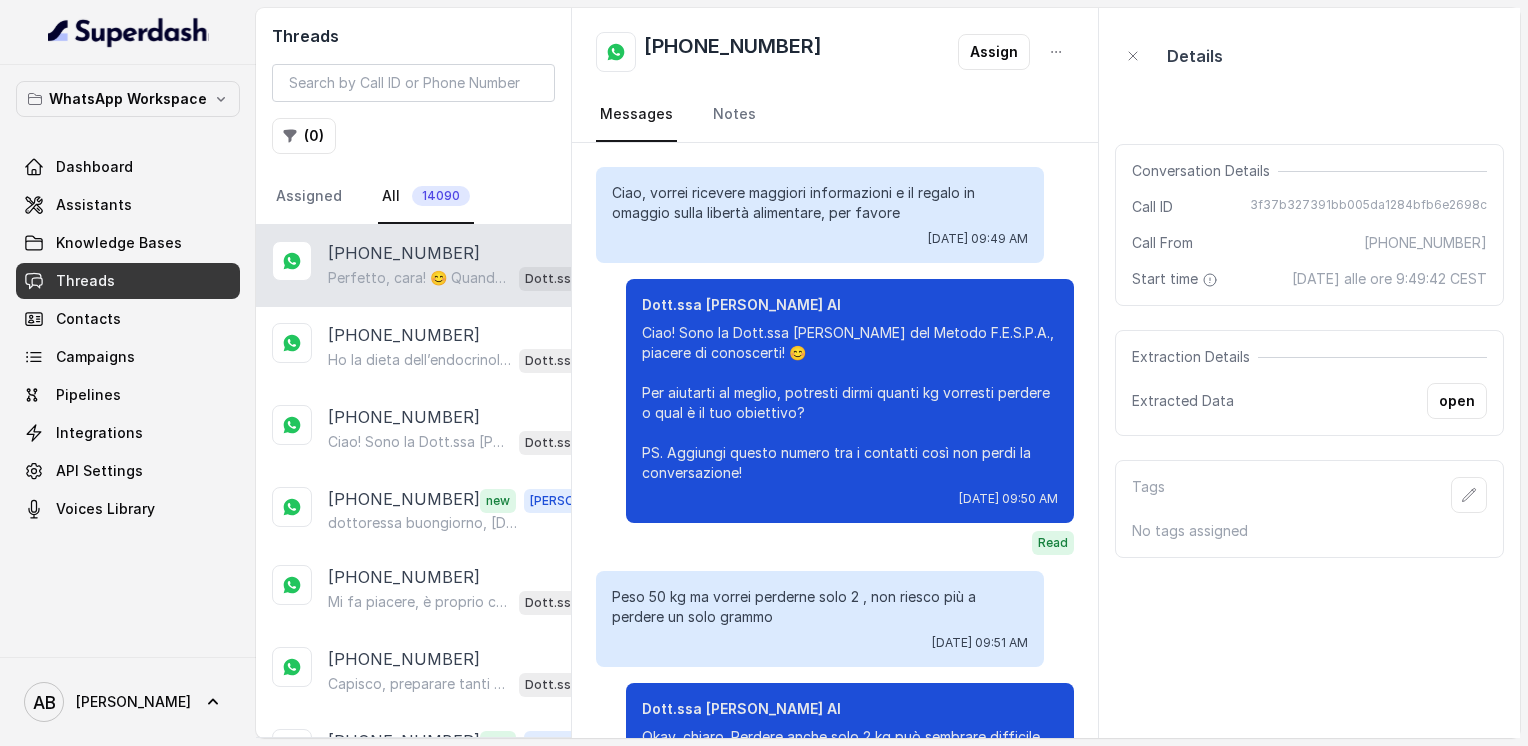 scroll, scrollTop: 3300, scrollLeft: 0, axis: vertical 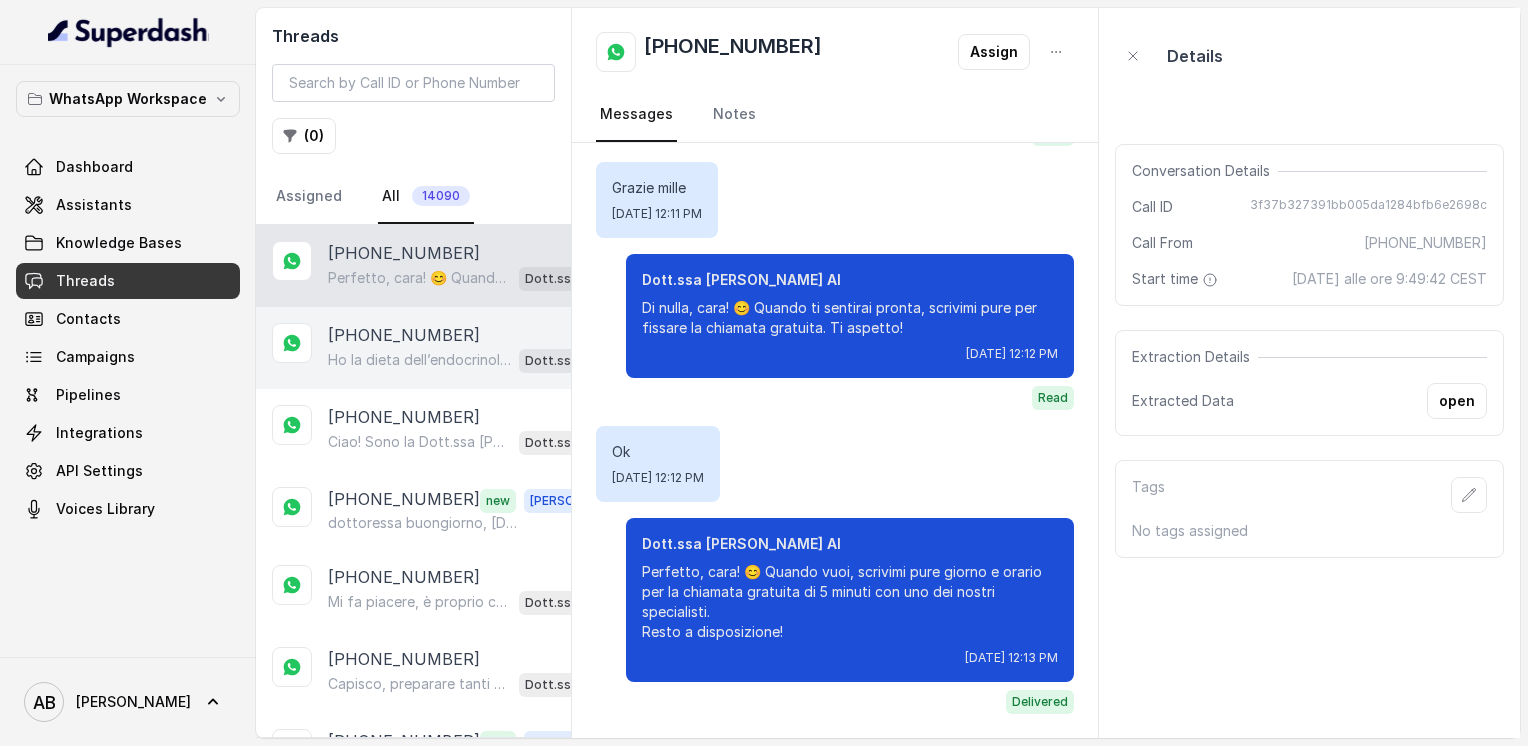 click on "Ho la dieta dell’endocrinologa ma io non mangio così tanto e sto facendo anche il digiuno [DATE] non perdo un grammo" at bounding box center [419, 360] 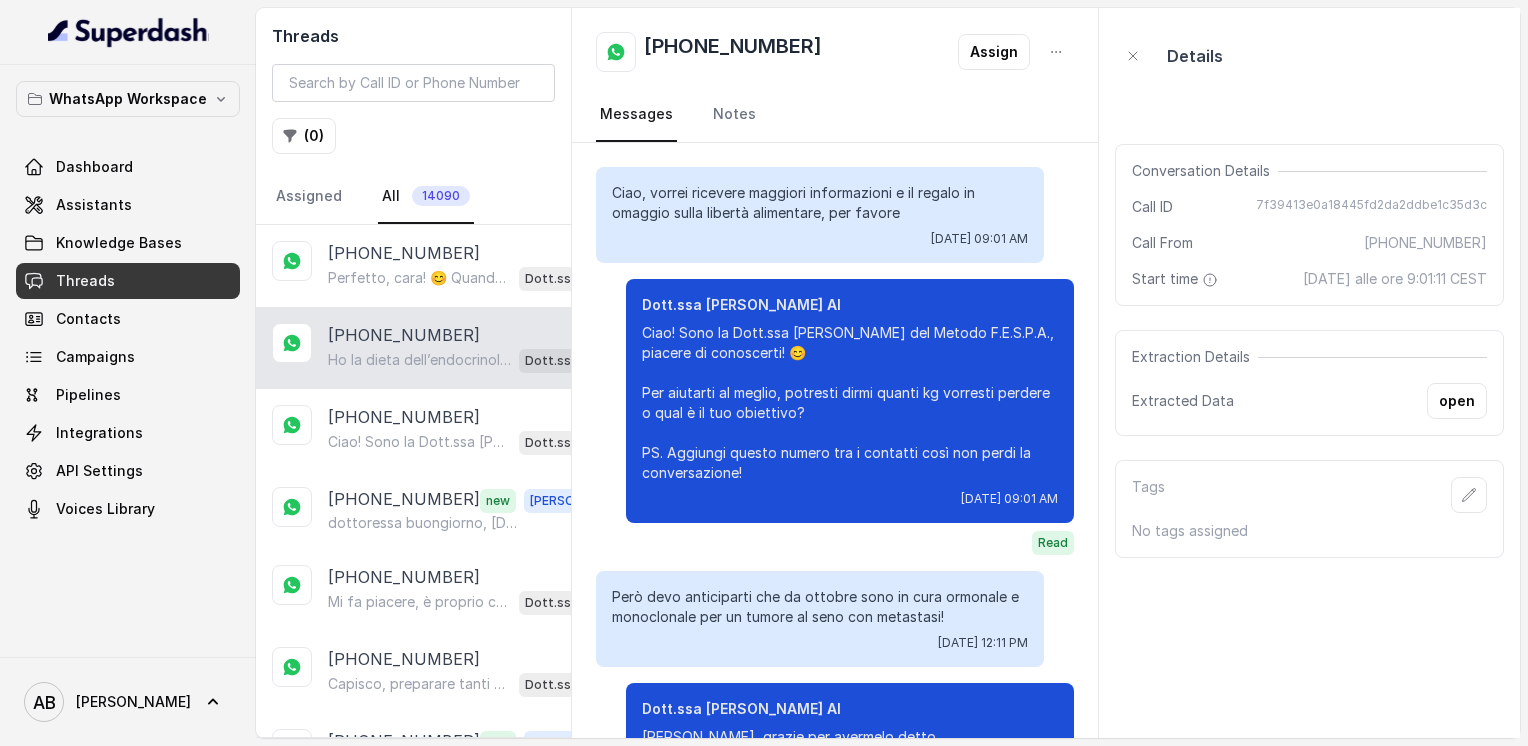 scroll, scrollTop: 356, scrollLeft: 0, axis: vertical 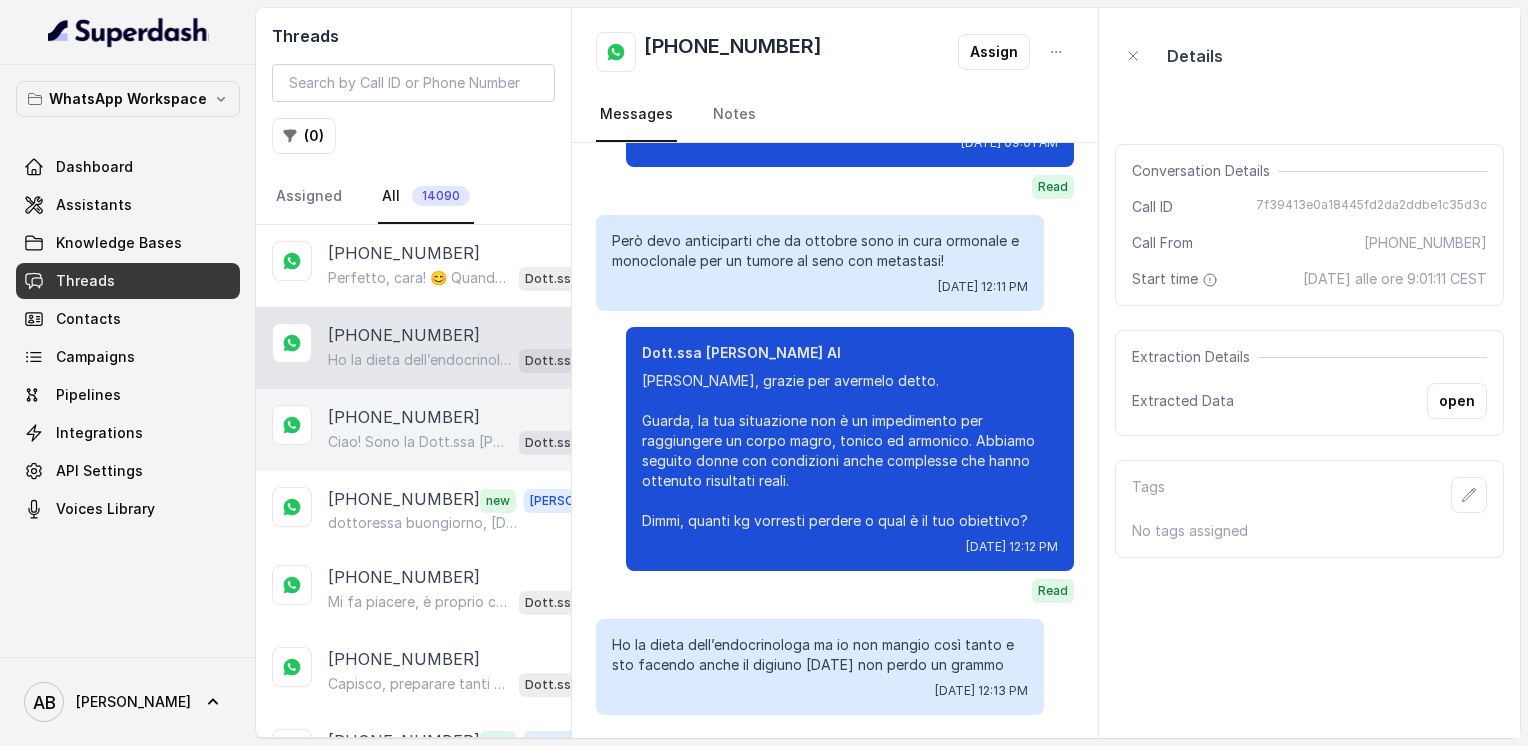 click on "[PHONE_NUMBER]" at bounding box center [404, 417] 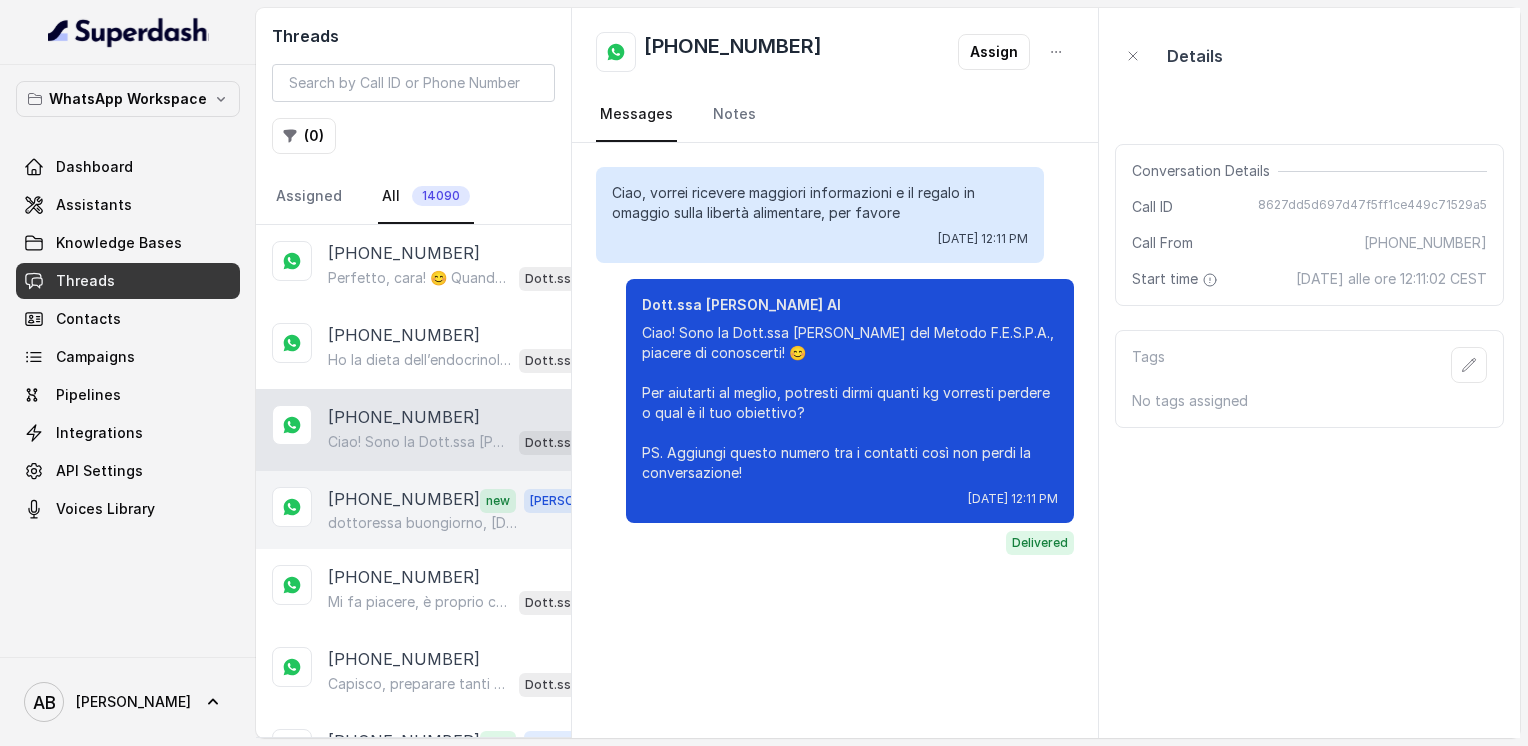 click on "[PHONE_NUMBER]" at bounding box center (404, 500) 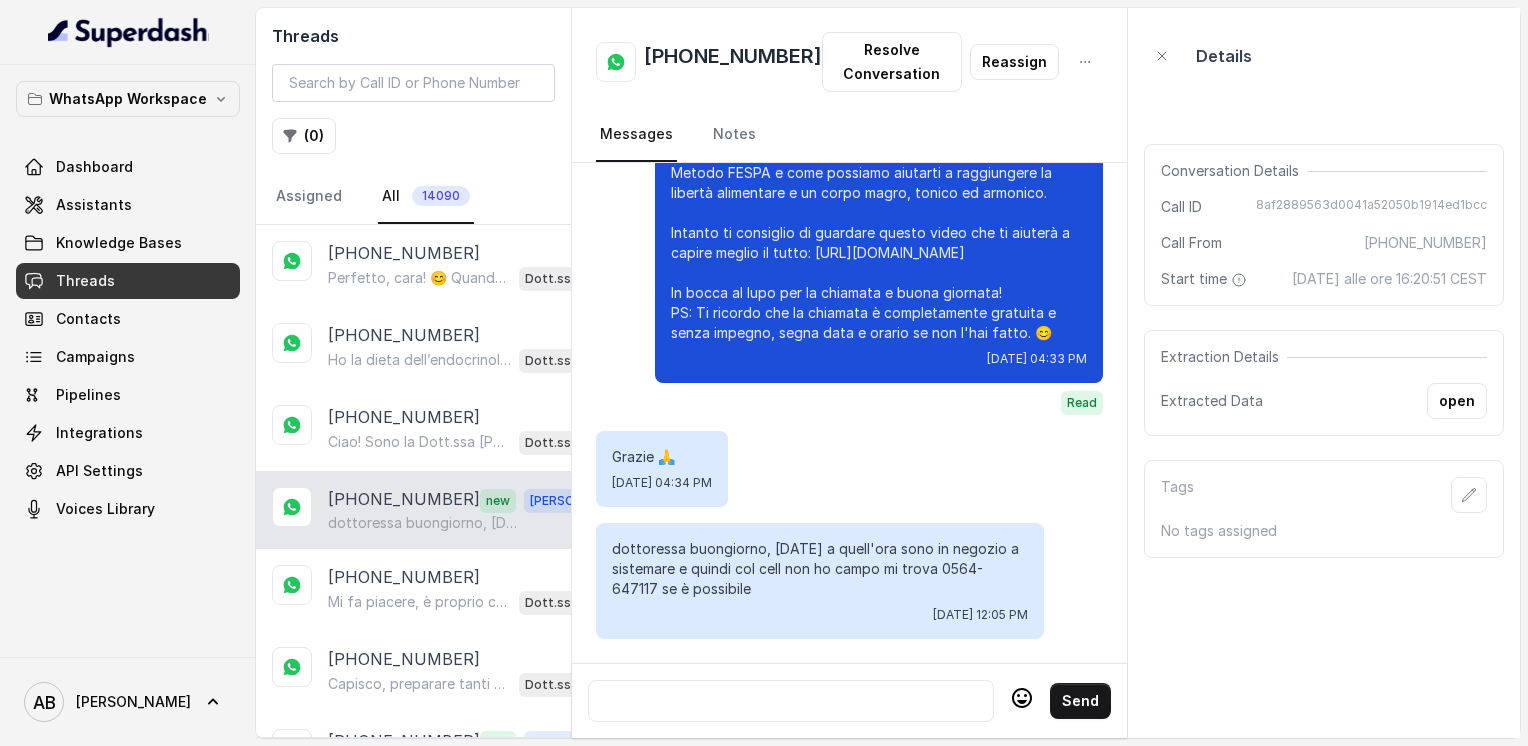 scroll, scrollTop: 2144, scrollLeft: 0, axis: vertical 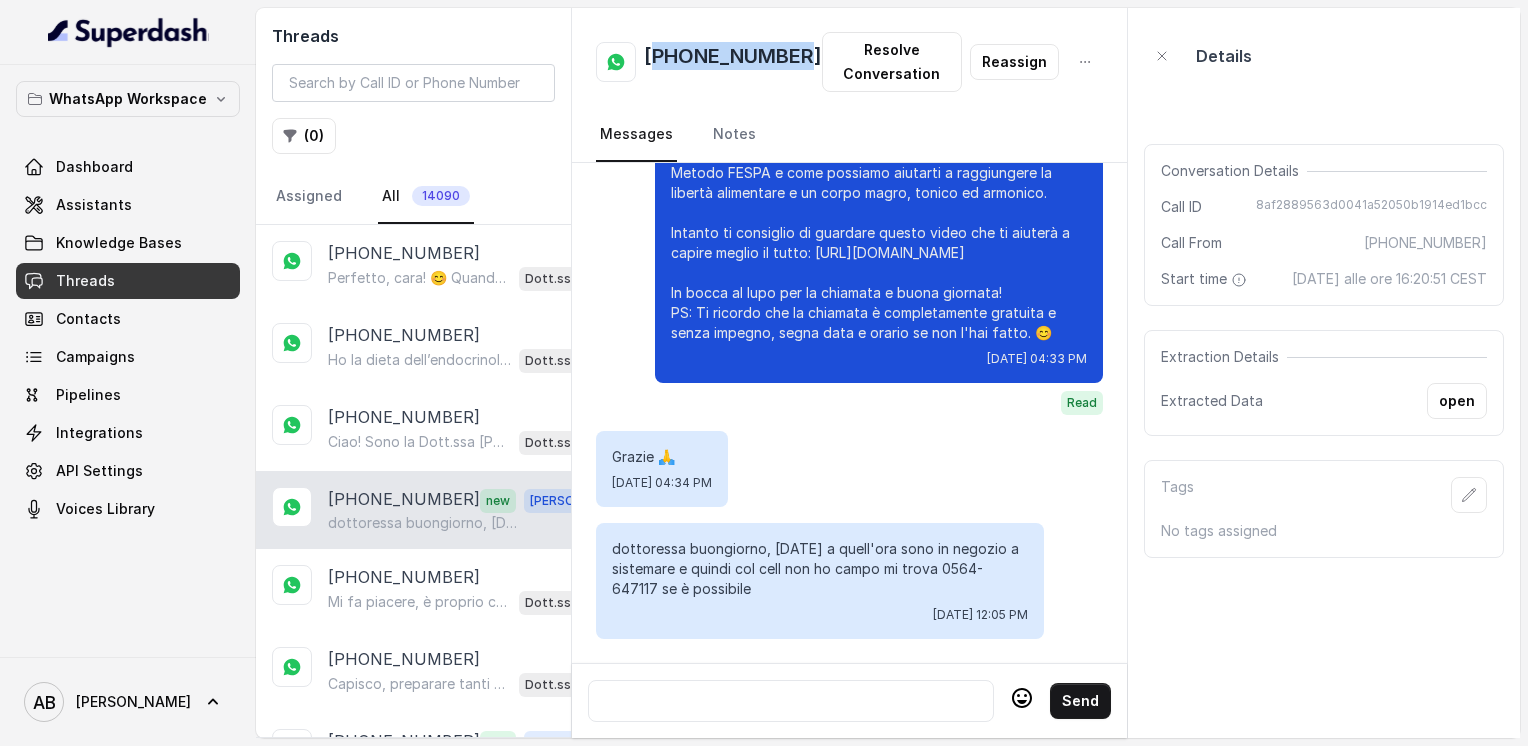 click on "[PHONE_NUMBER]" at bounding box center (733, 62) 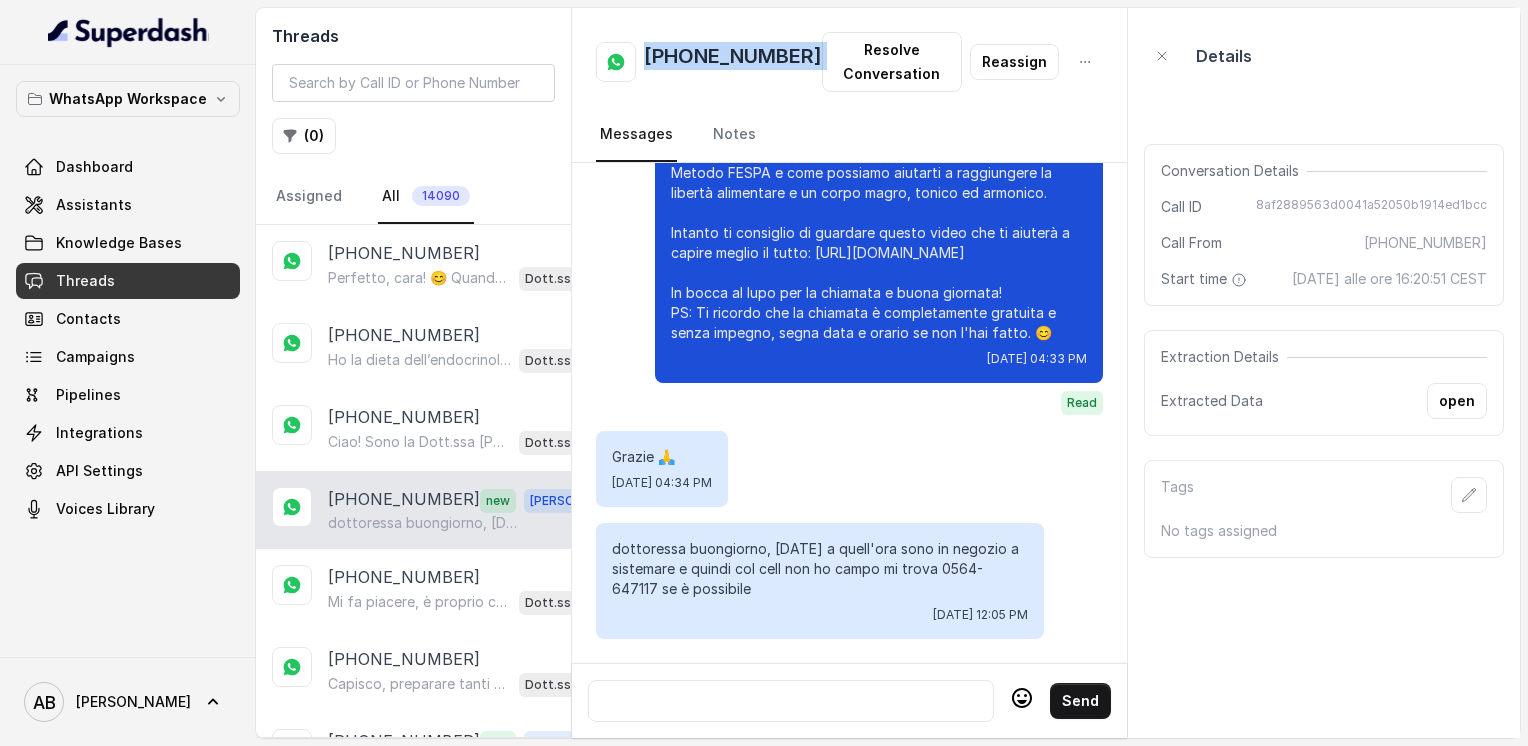 click on "[PHONE_NUMBER]" at bounding box center (733, 62) 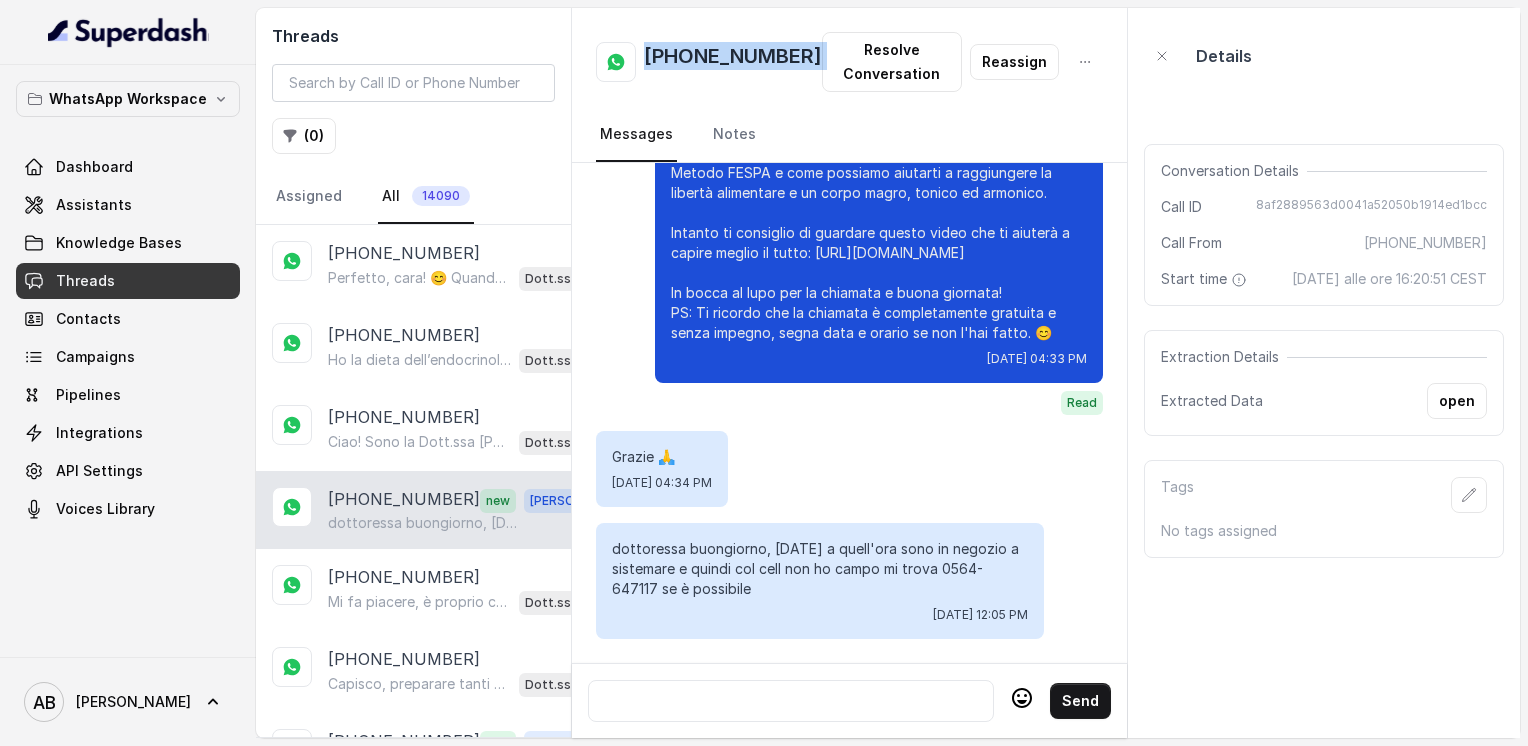 copy on "[PHONE_NUMBER]" 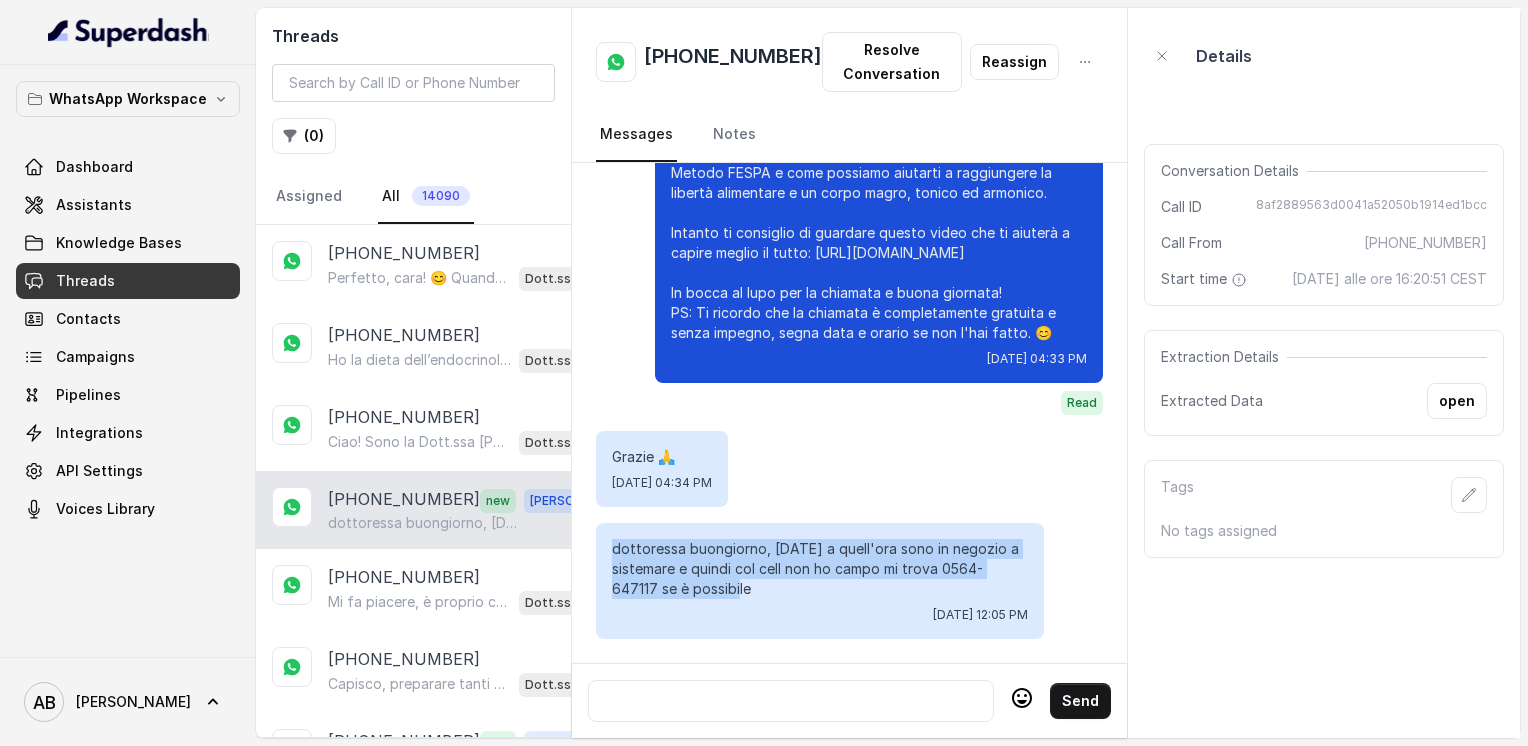 drag, startPoint x: 612, startPoint y: 534, endPoint x: 743, endPoint y: 576, distance: 137.56816 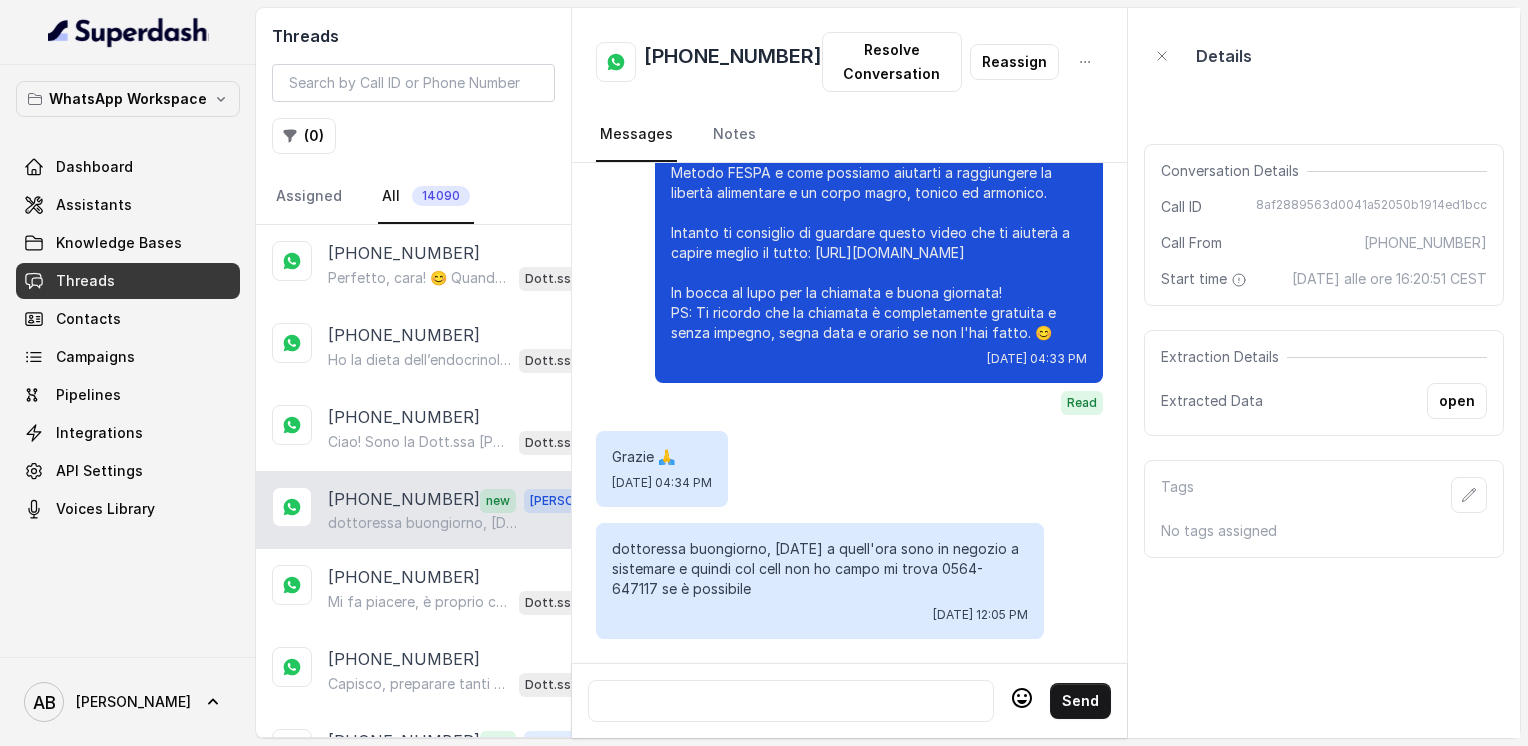click at bounding box center [791, 701] 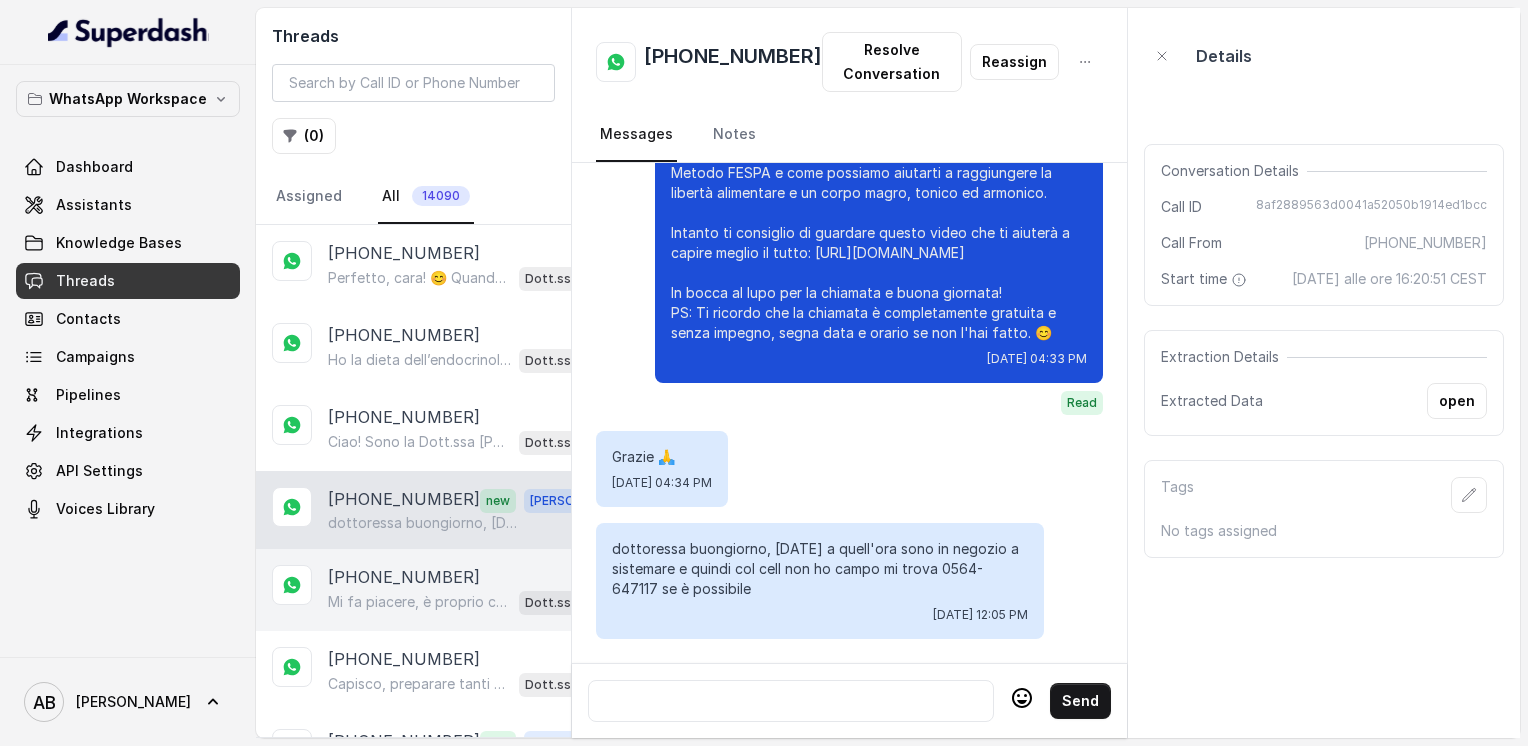 click on "[PHONE_NUMBER]" at bounding box center (404, 577) 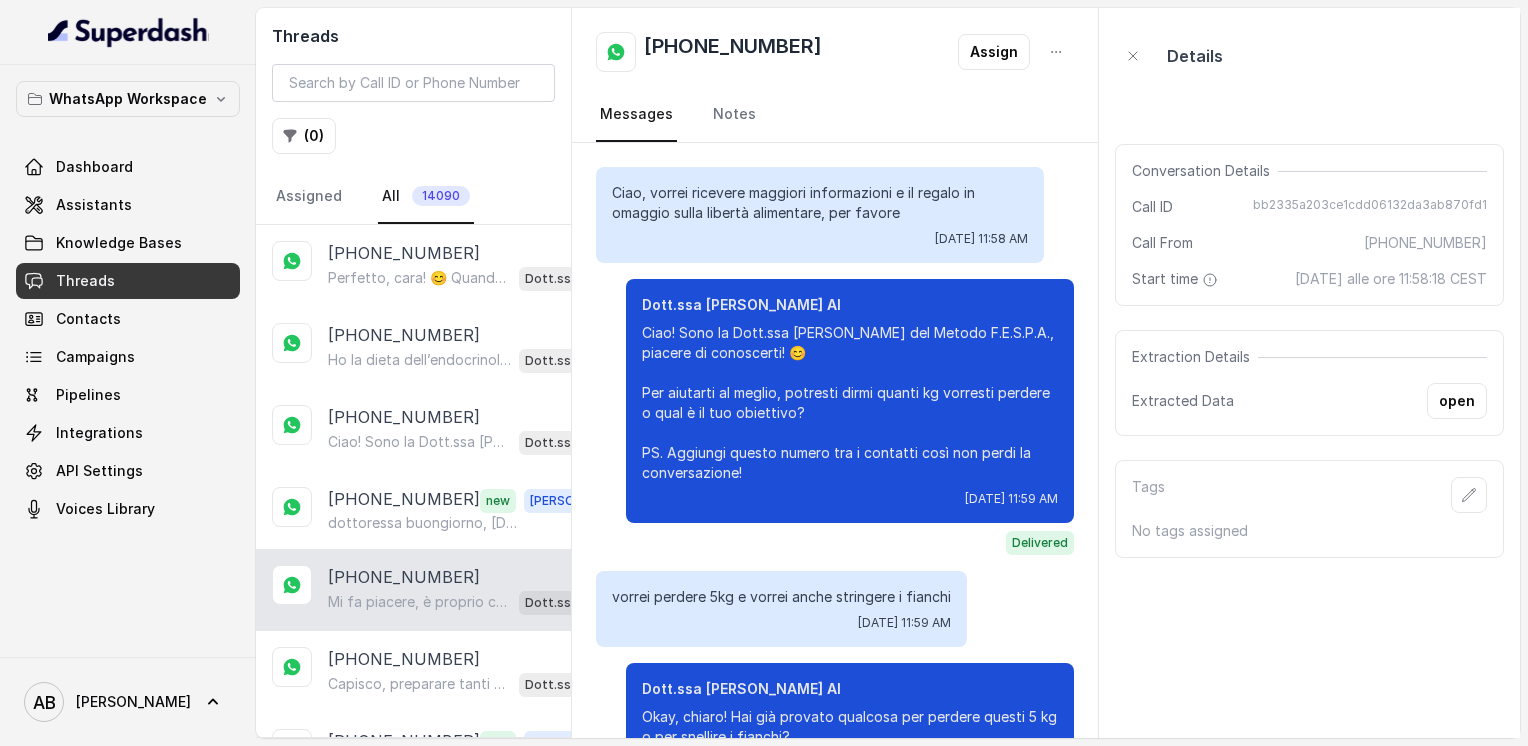 scroll, scrollTop: 792, scrollLeft: 0, axis: vertical 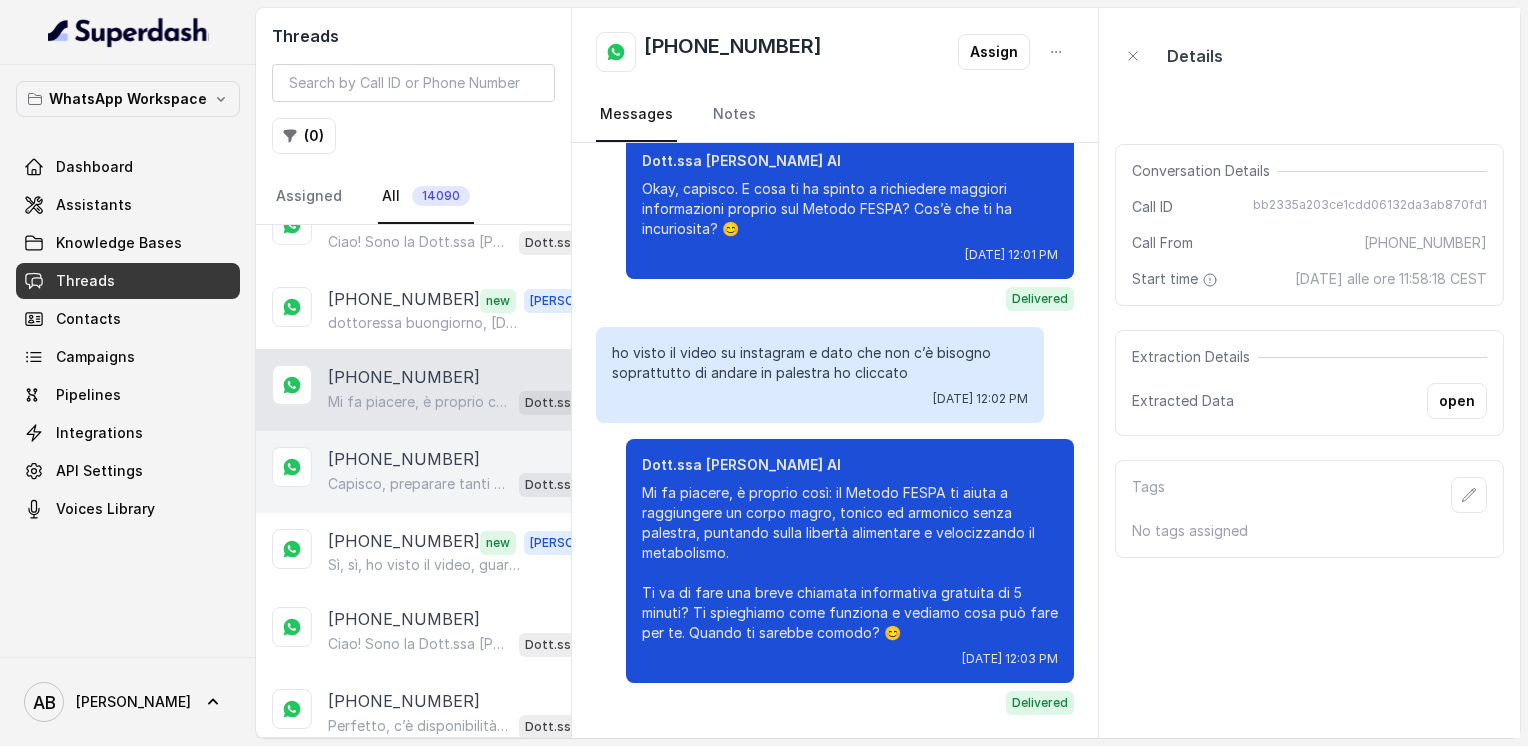 click on "[PHONE_NUMBER]" at bounding box center [404, 459] 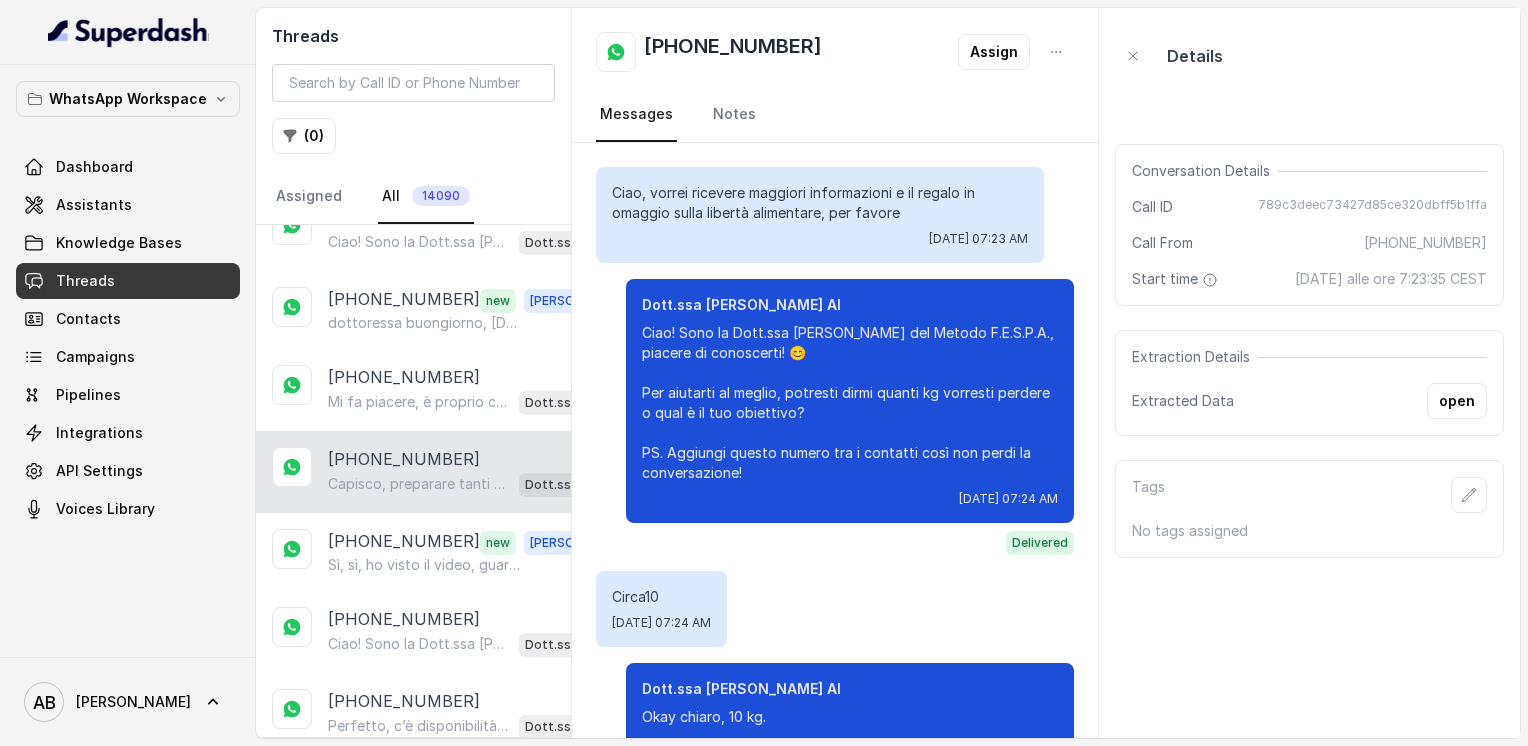 scroll, scrollTop: 872, scrollLeft: 0, axis: vertical 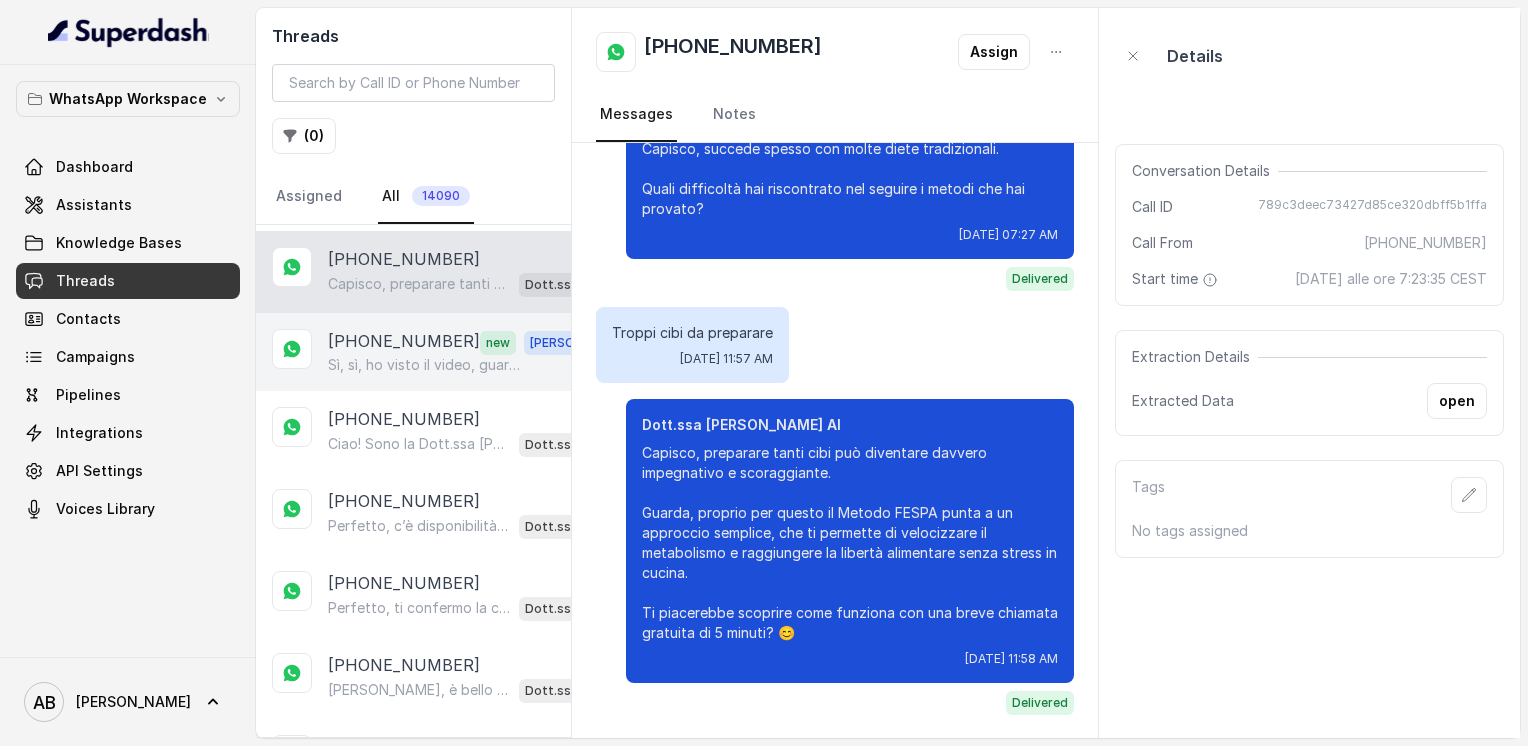 click on "[PHONE_NUMBER]" at bounding box center (404, 342) 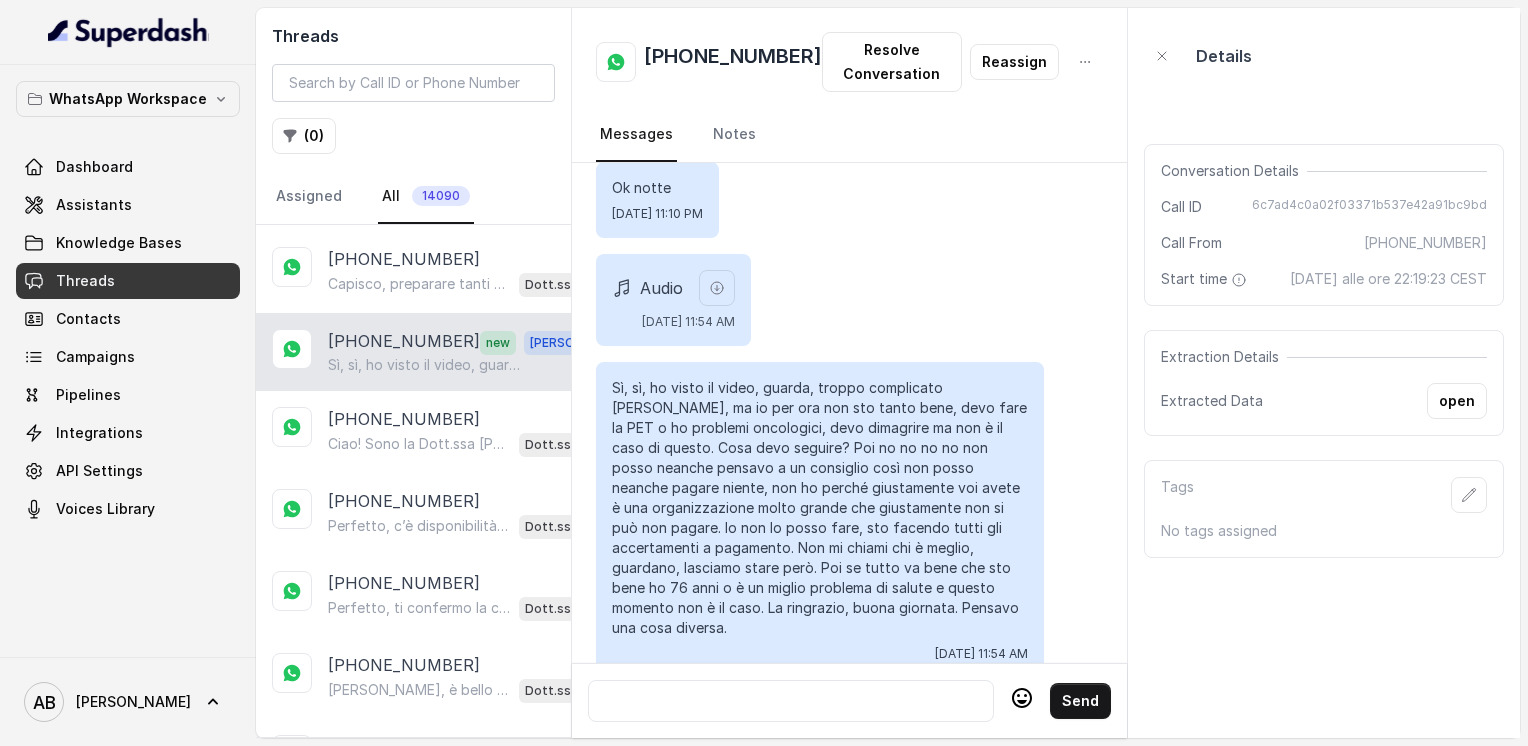 scroll, scrollTop: 2696, scrollLeft: 0, axis: vertical 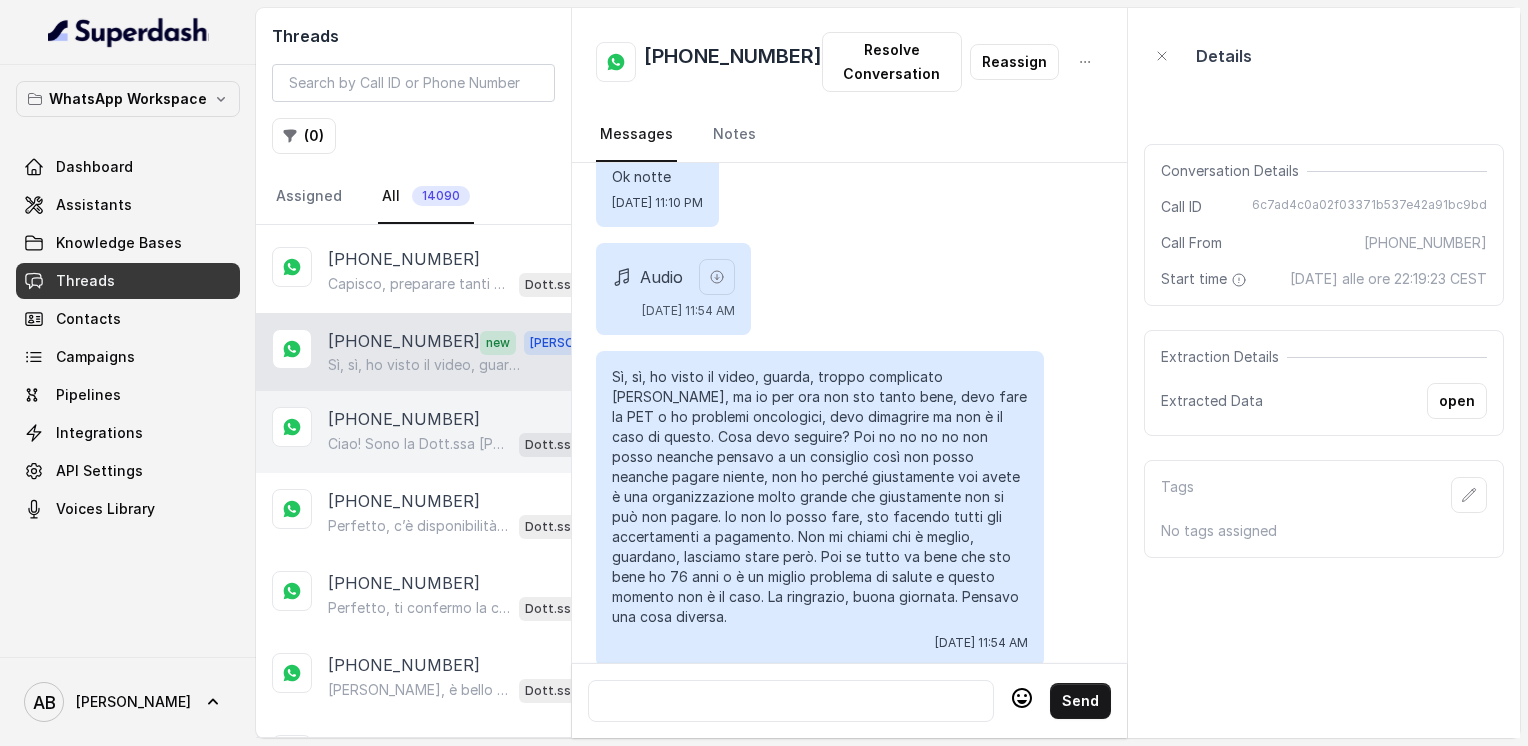 click on "Ciao! Sono la Dott.ssa [PERSON_NAME] del Metodo F.E.S.P.A., piacere di conoscerti! 😊
Per aiutarti al meglio, potresti dirmi quanti kg vorresti perdere o qual è il tuo obiettivo?
PS. Aggiungi questo numero tra i contatti così non perdi la conversazione! Dott.ssa [PERSON_NAME] AI" at bounding box center [469, 444] 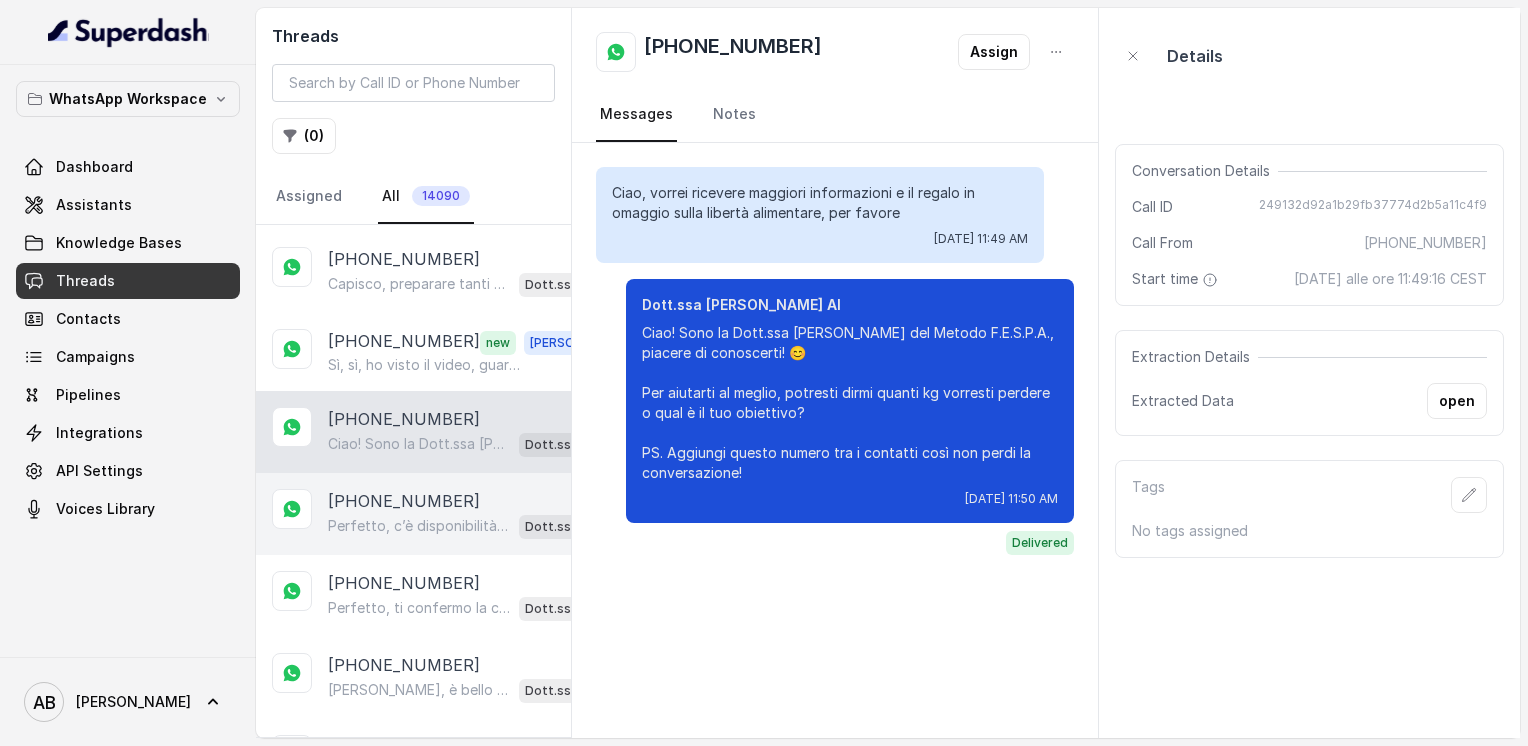 click on "[PHONE_NUMBER]" at bounding box center (404, 501) 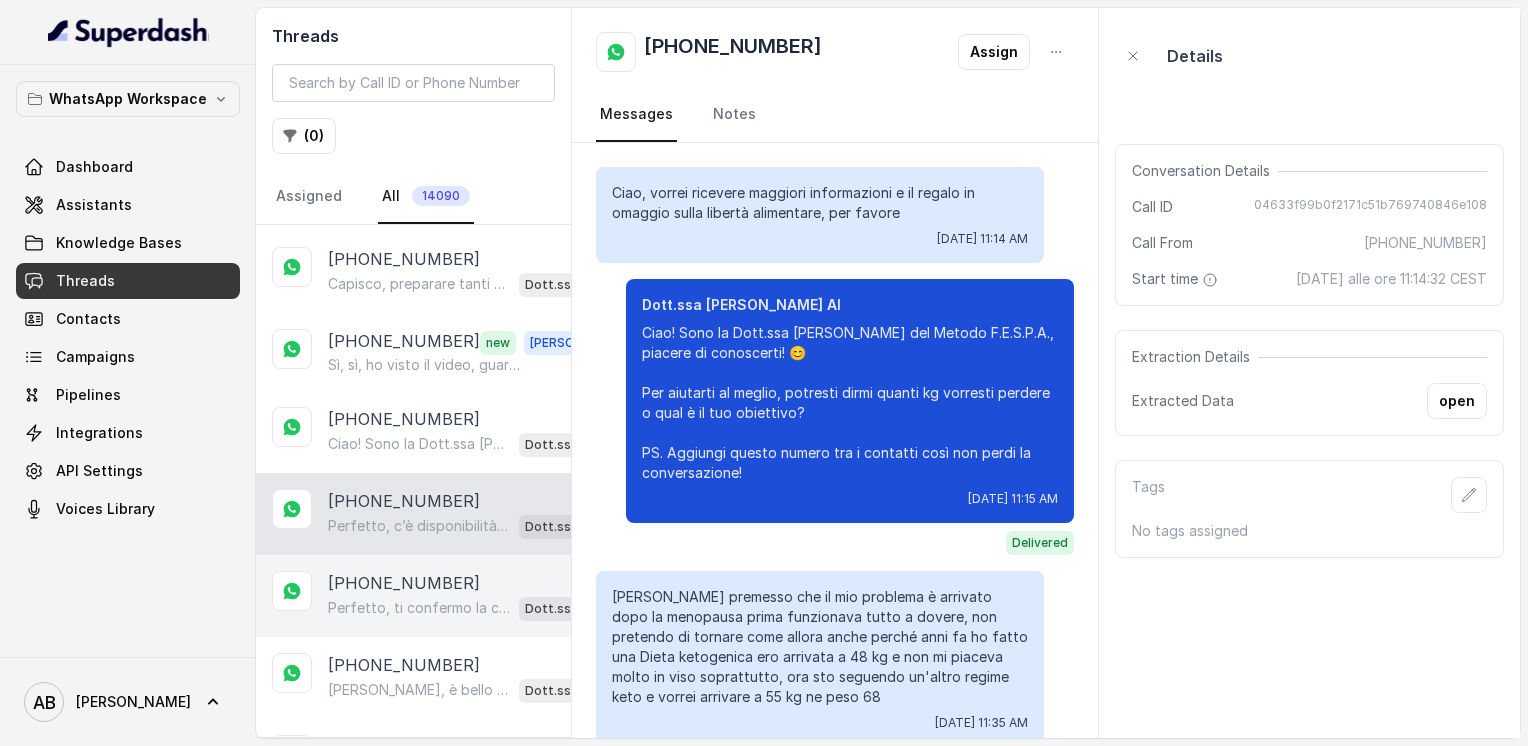 scroll, scrollTop: 1576, scrollLeft: 0, axis: vertical 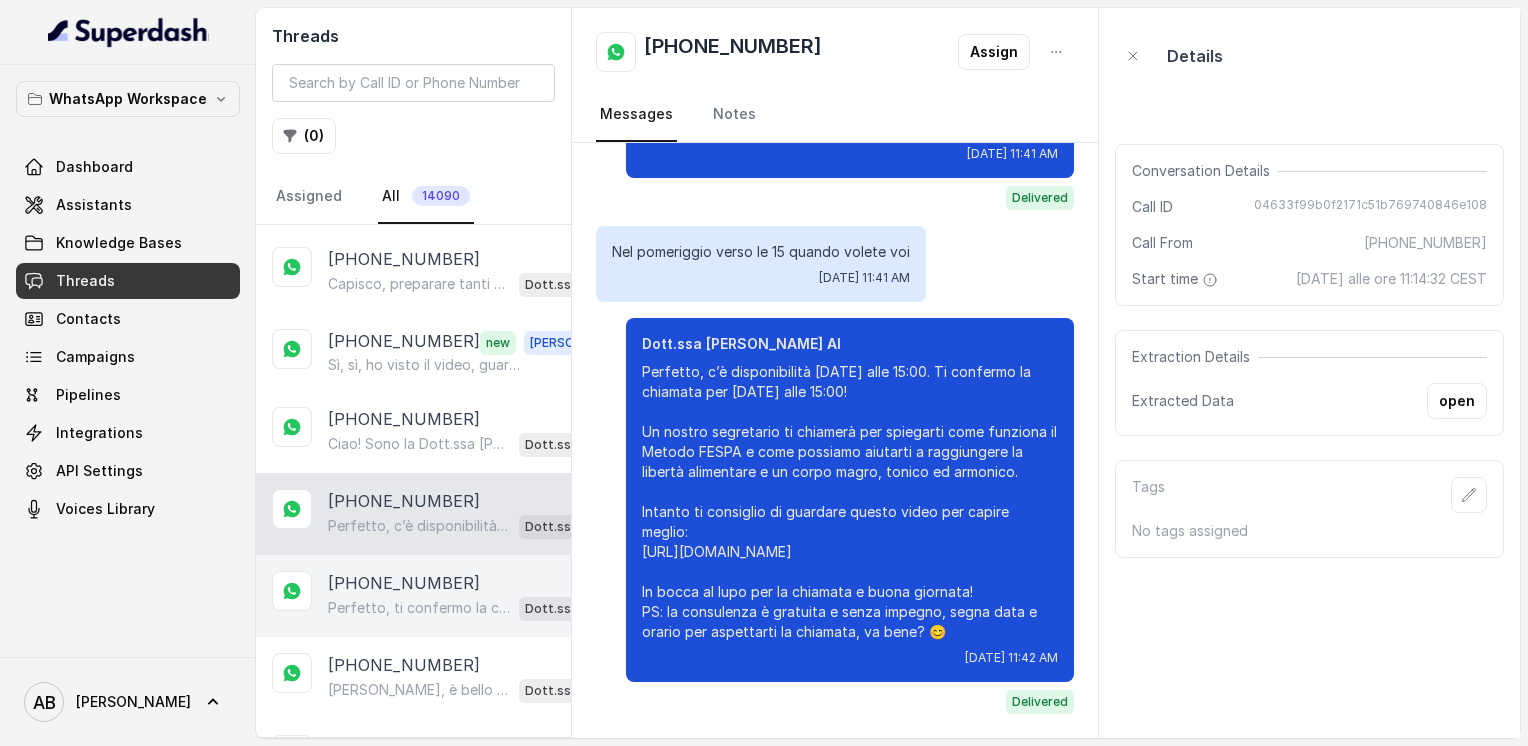 click on "[PHONE_NUMBER]" at bounding box center (404, 583) 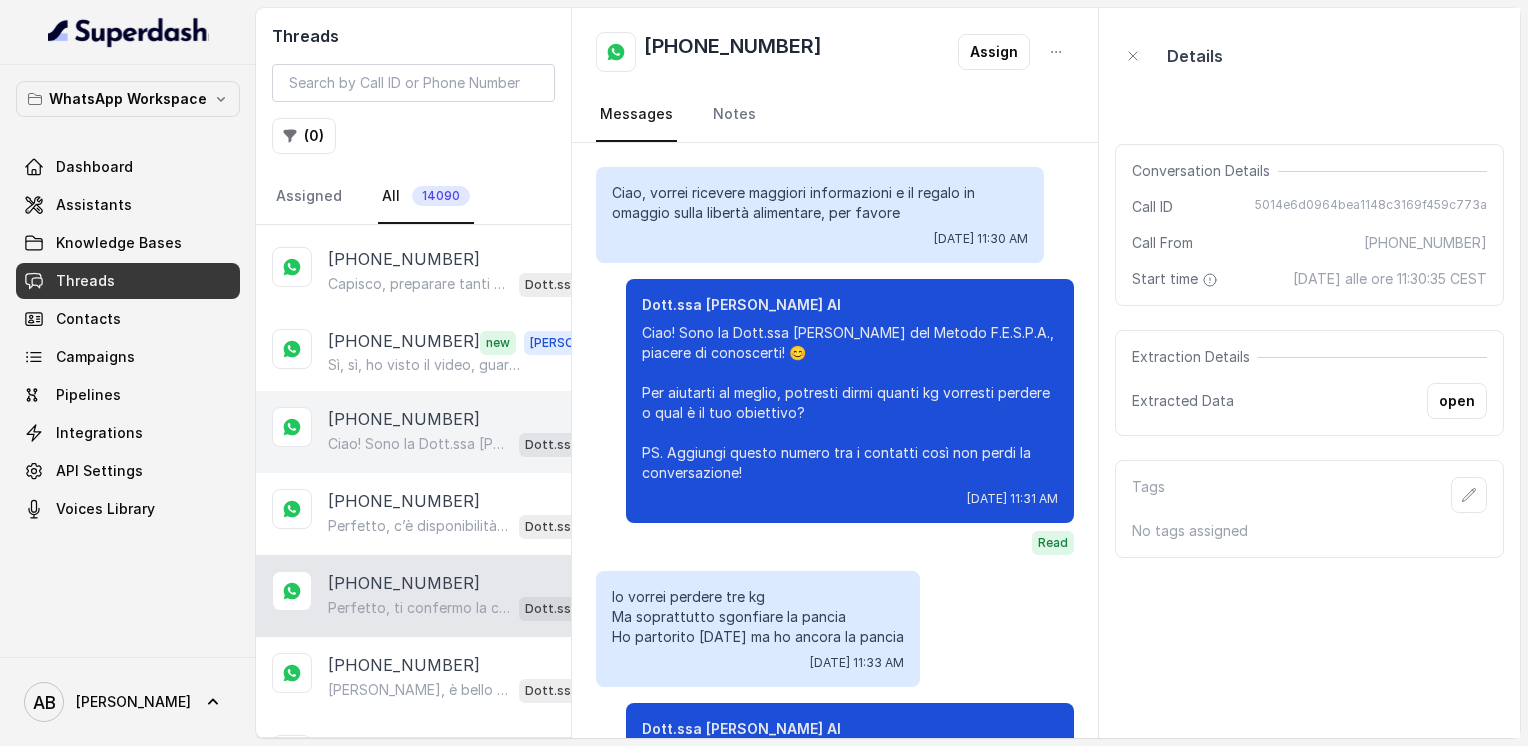 scroll, scrollTop: 2064, scrollLeft: 0, axis: vertical 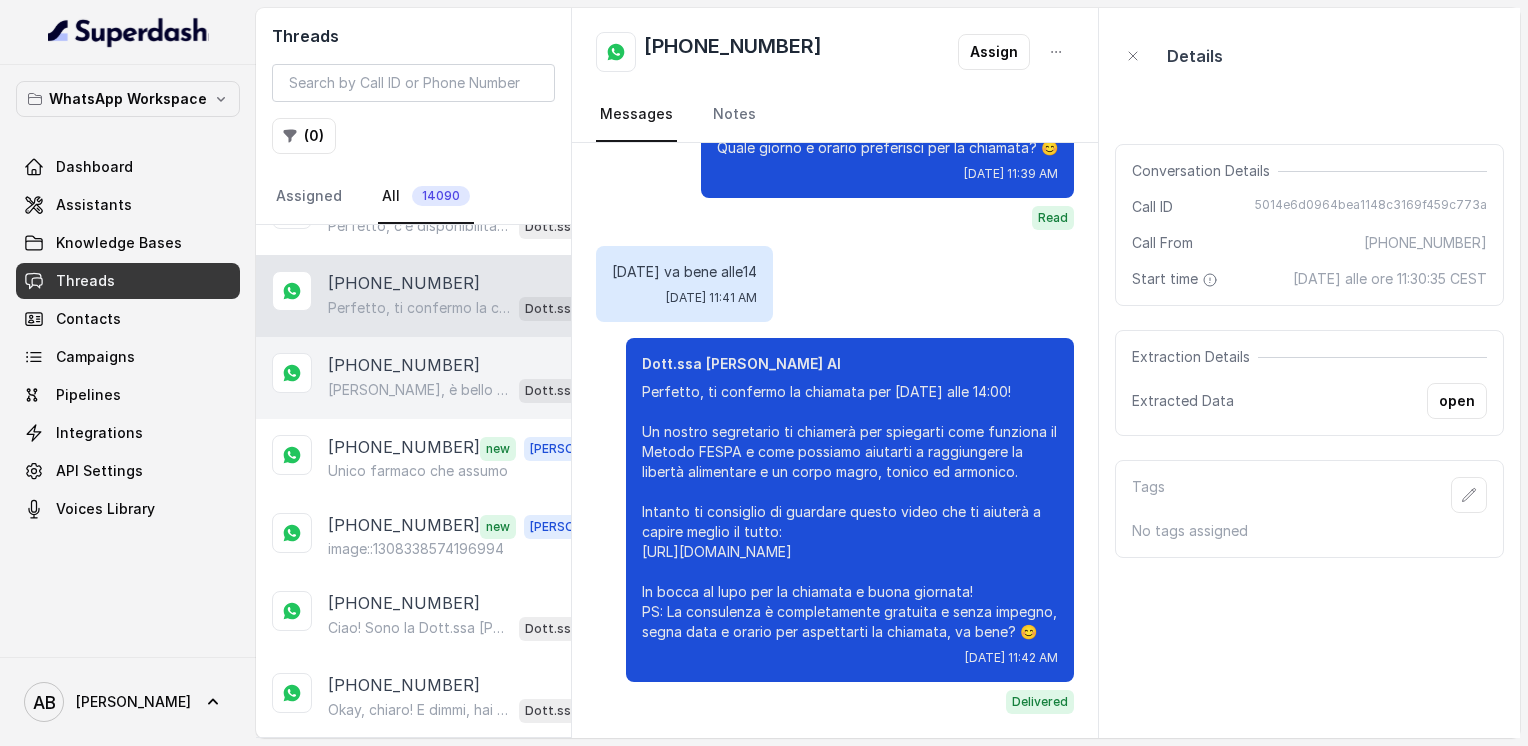 click on "[PERSON_NAME], è bello scoprire qualcosa di nuovo che può davvero aiutar[PERSON_NAME].
Guarda, il Metodo FESPA ti permette di raggiungere la libertà alimentare, velocizzare il metabolismo e ottenere un corpo magro, tonico ed armonico, senza stress o diete impossibili.
Se ti fa piacere, possiamo fare una breve chiamata informativa di 5 minuti, gratuita e senza impegno, per spiegarti come funziona e vedere cosa può fare per te.
Quale giorno e orario preferisci per essere contattata? 😊" at bounding box center (419, 390) 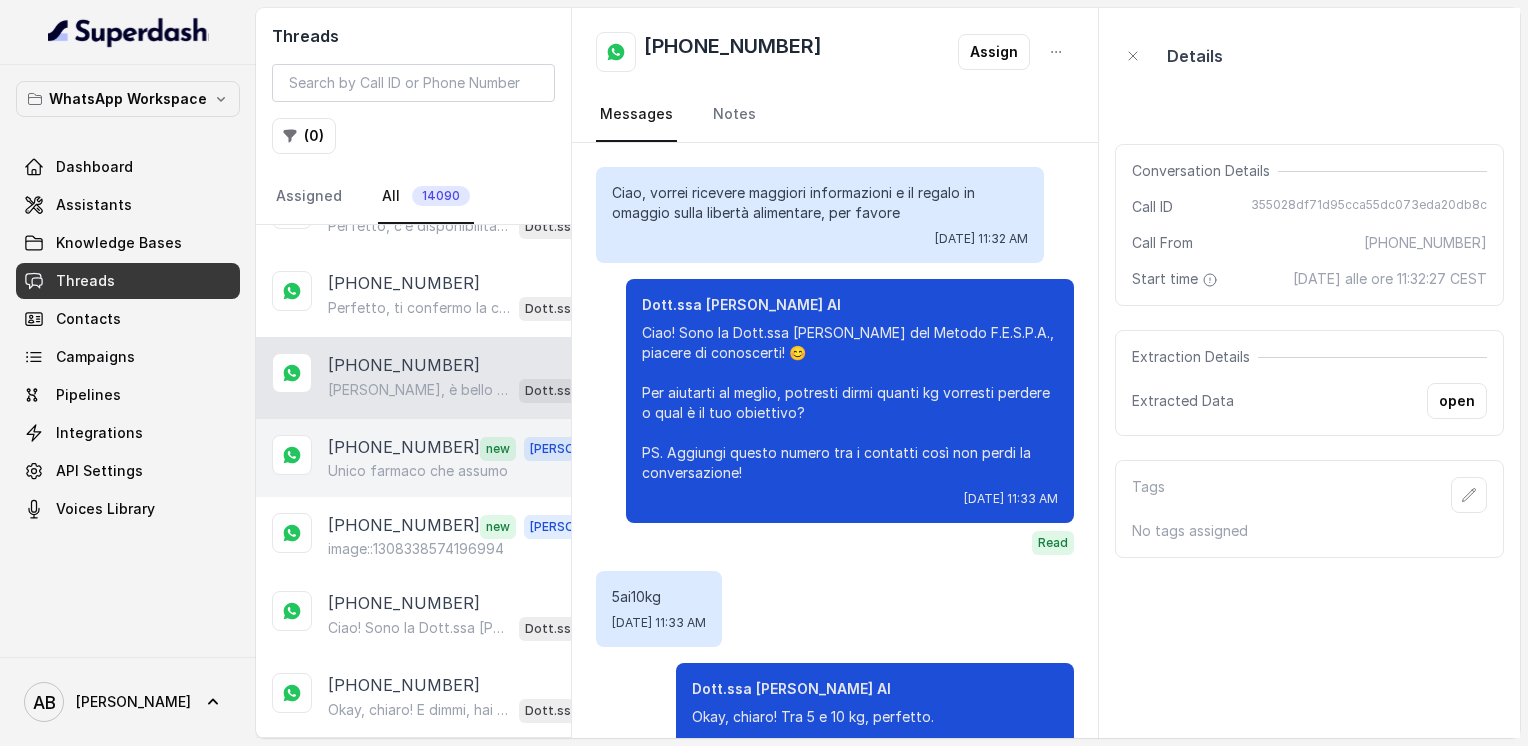 scroll, scrollTop: 872, scrollLeft: 0, axis: vertical 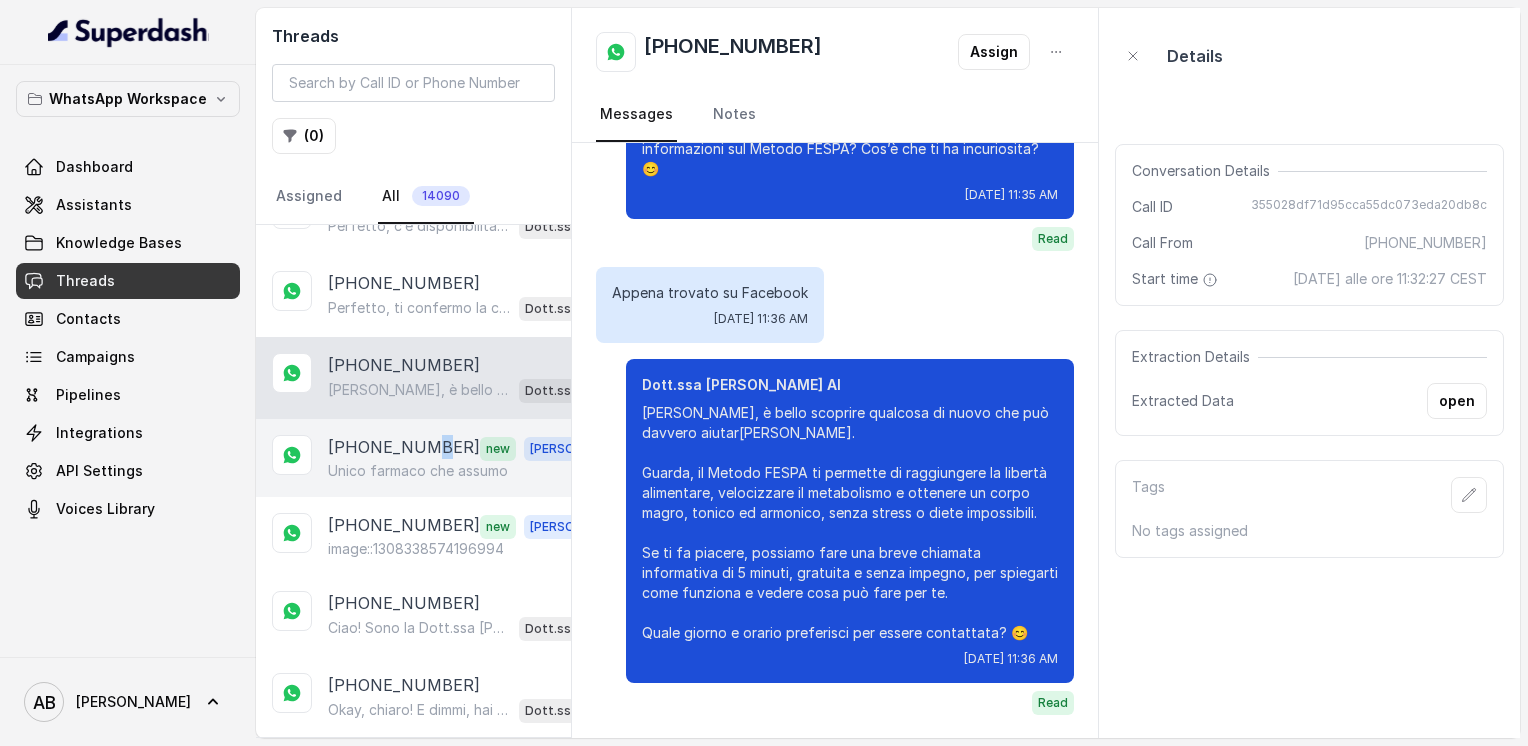 click on "[PHONE_NUMBER]" at bounding box center (404, 448) 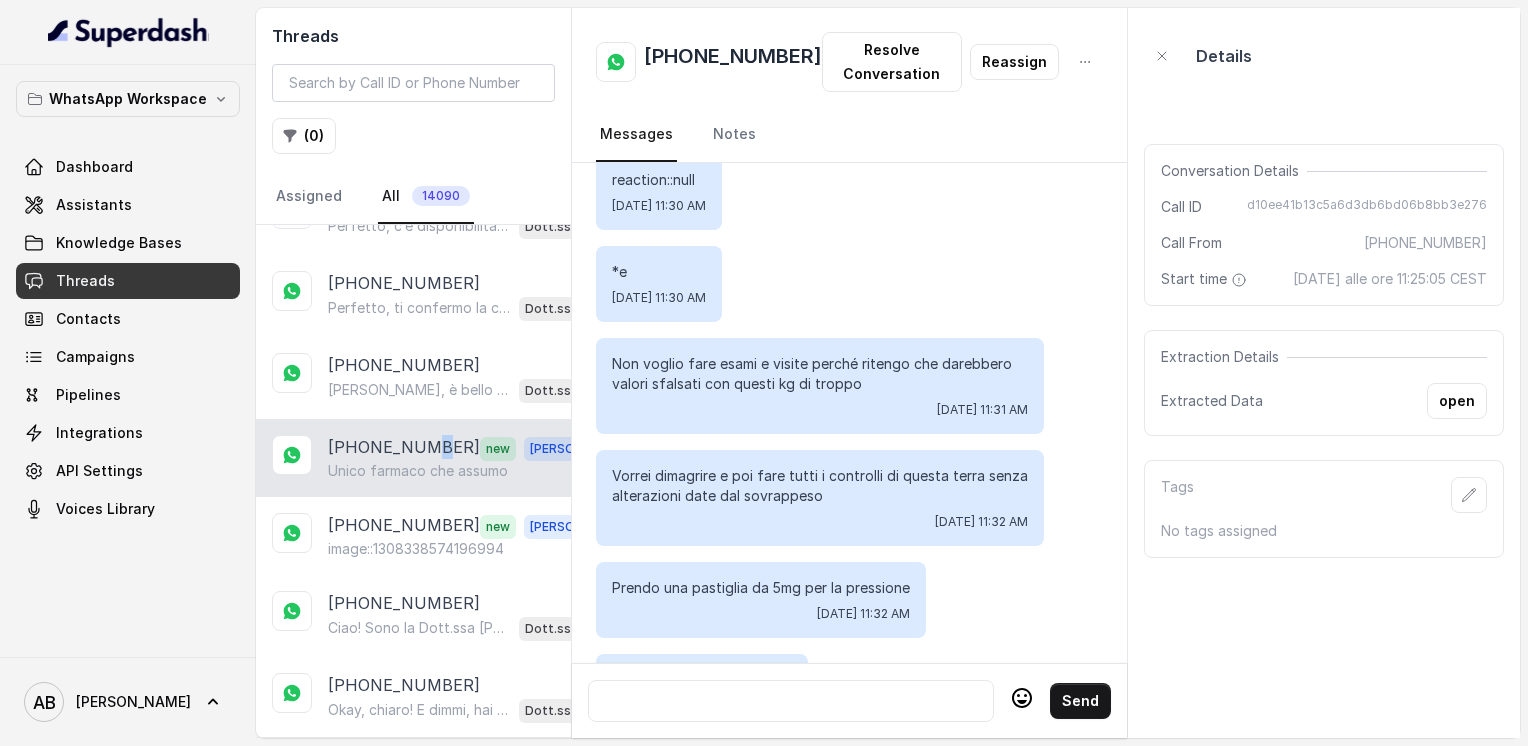 scroll, scrollTop: 1284, scrollLeft: 0, axis: vertical 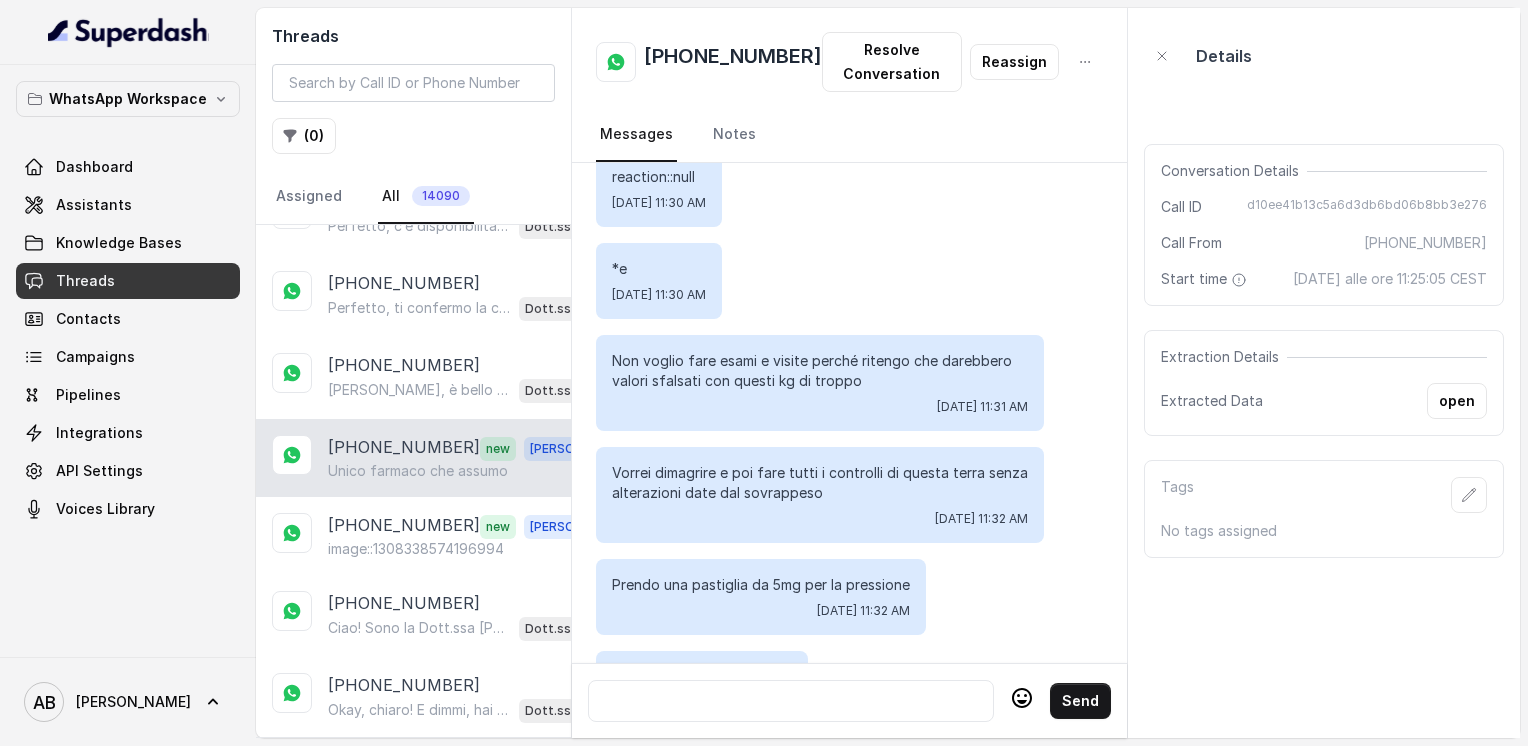 click at bounding box center [791, 701] 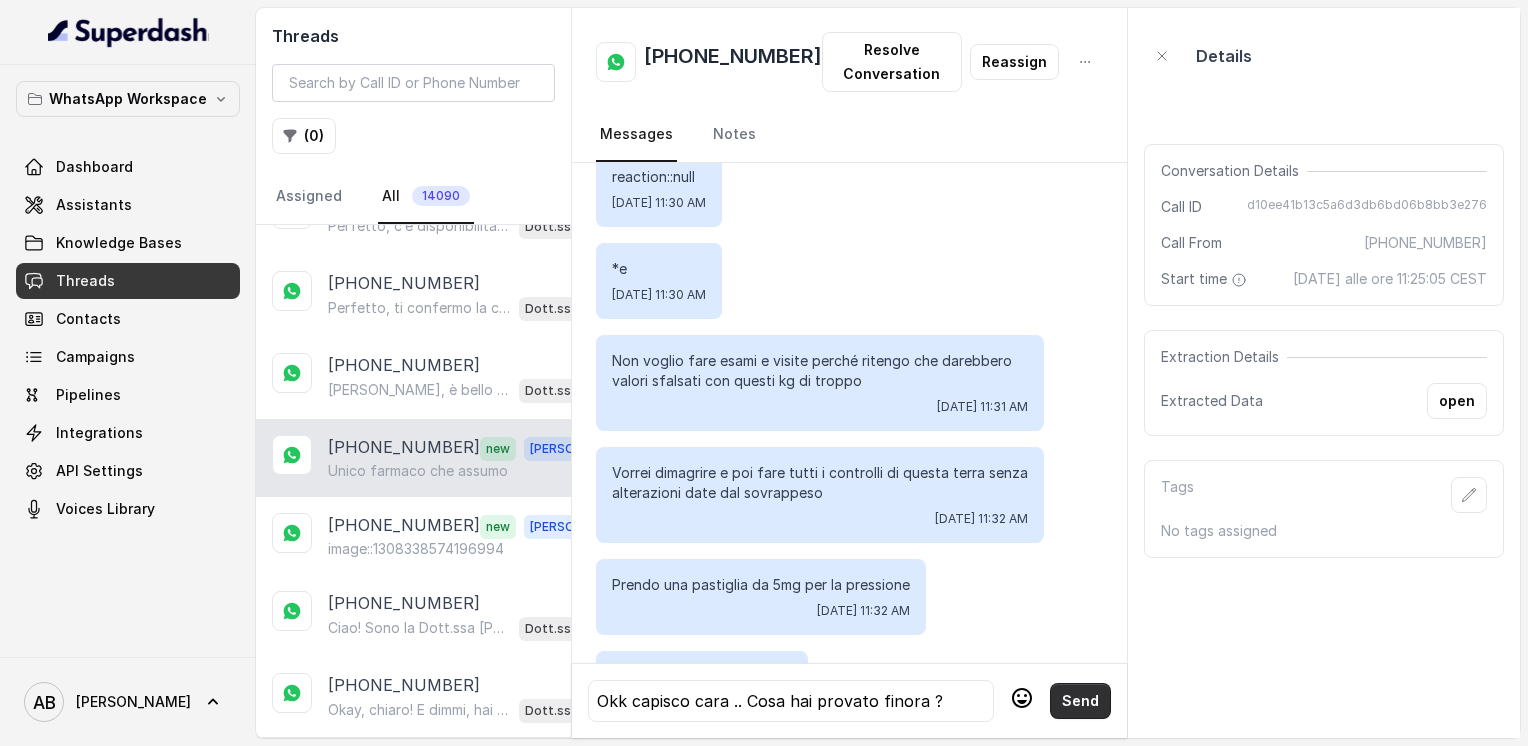click on "Send" at bounding box center [1080, 701] 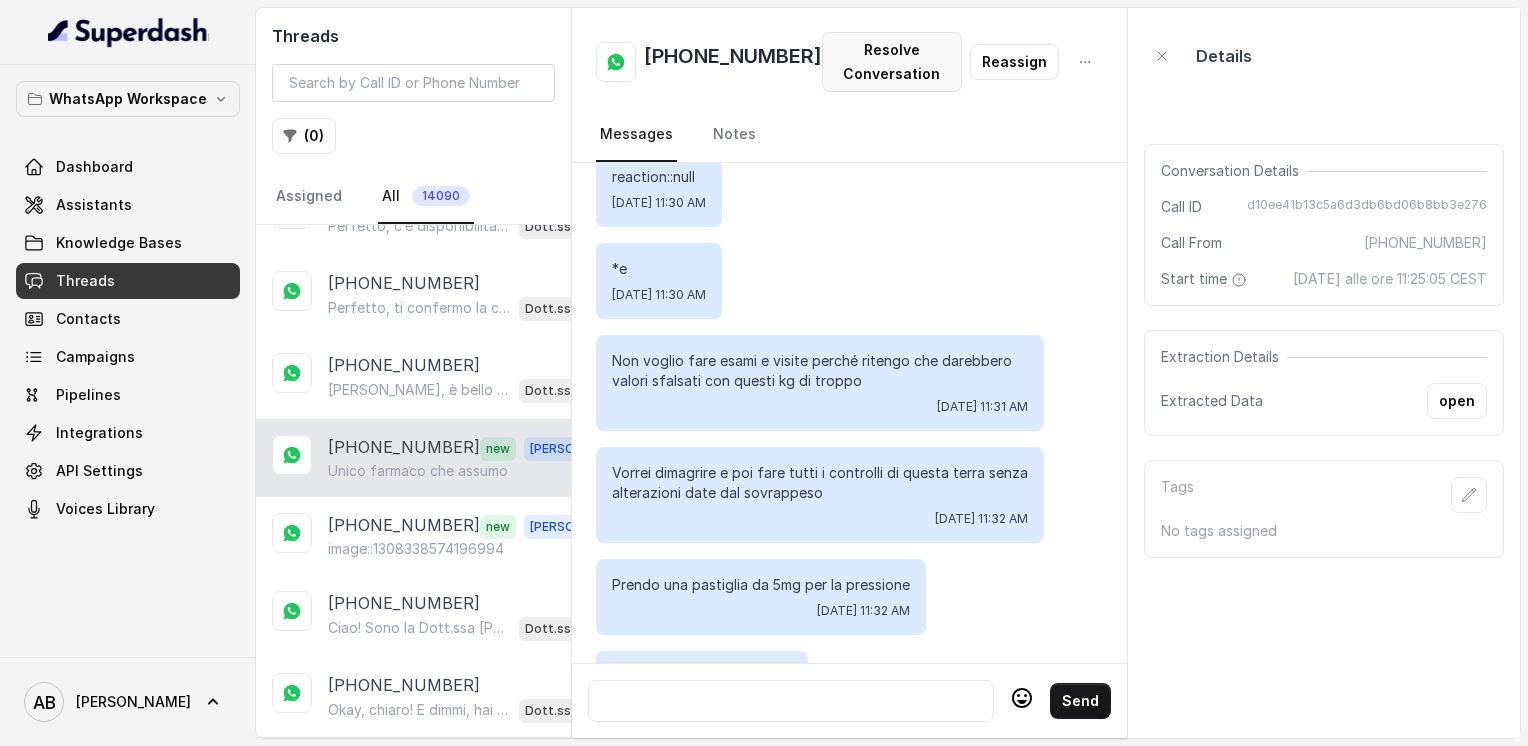 click on "Resolve Conversation" at bounding box center (892, 62) 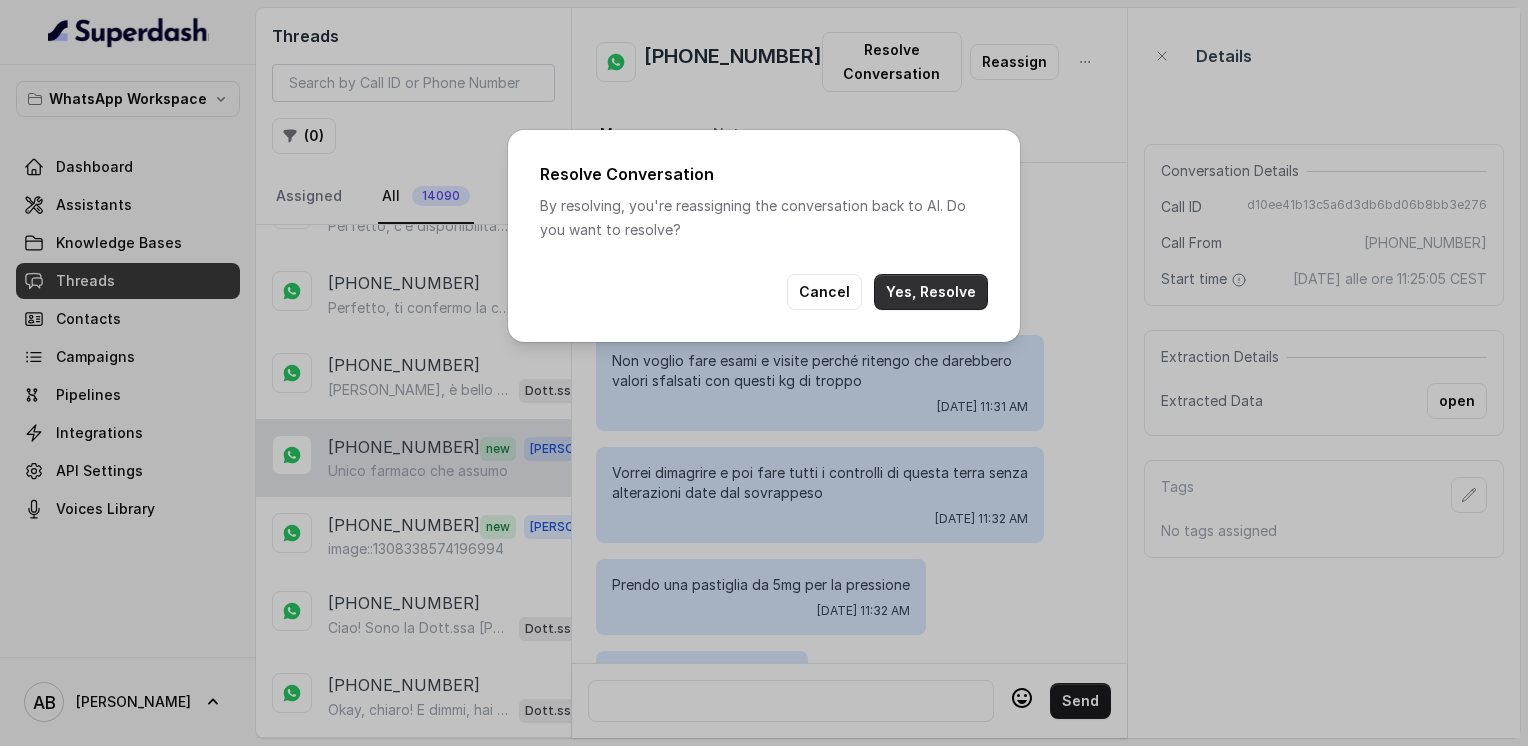 click on "Yes, Resolve" at bounding box center [931, 292] 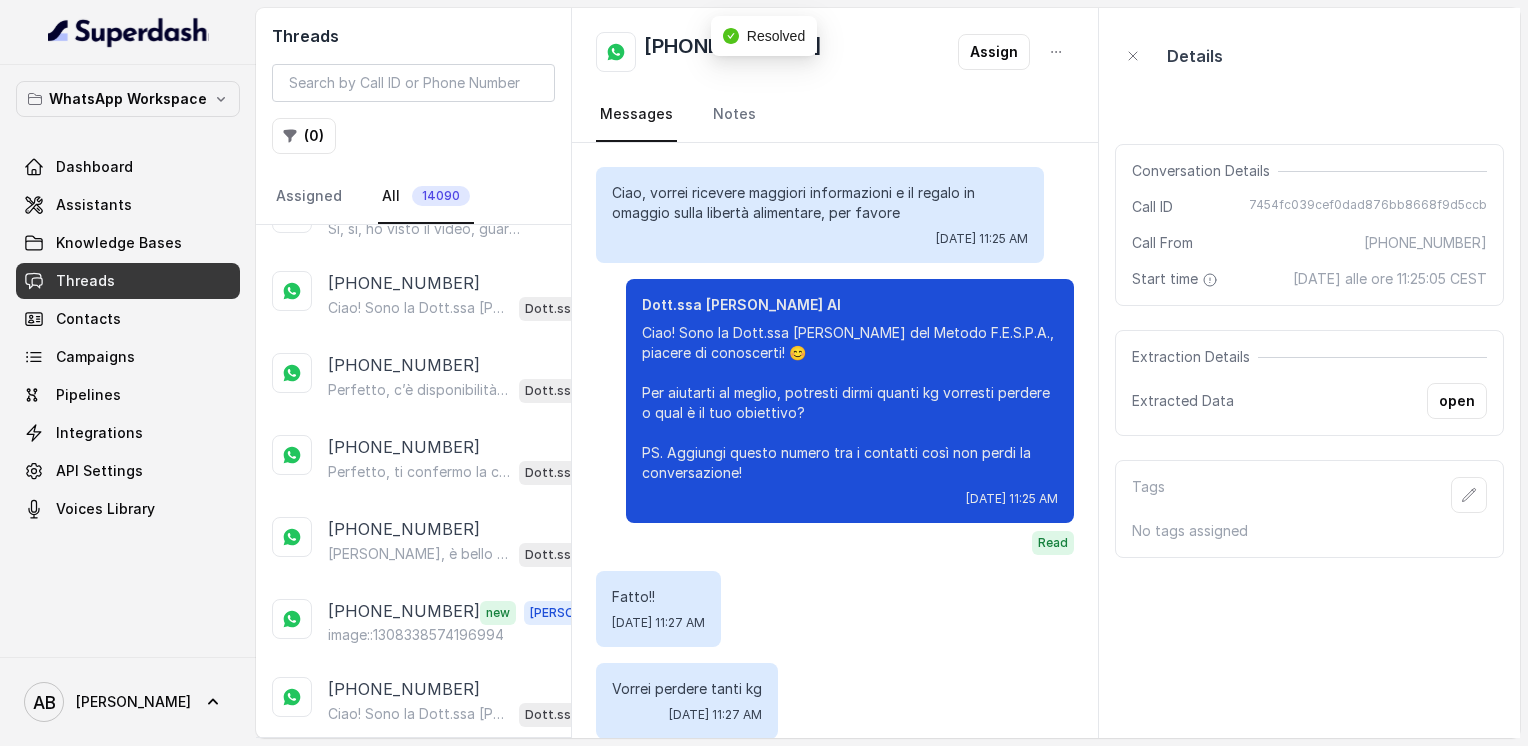 scroll, scrollTop: 1400, scrollLeft: 0, axis: vertical 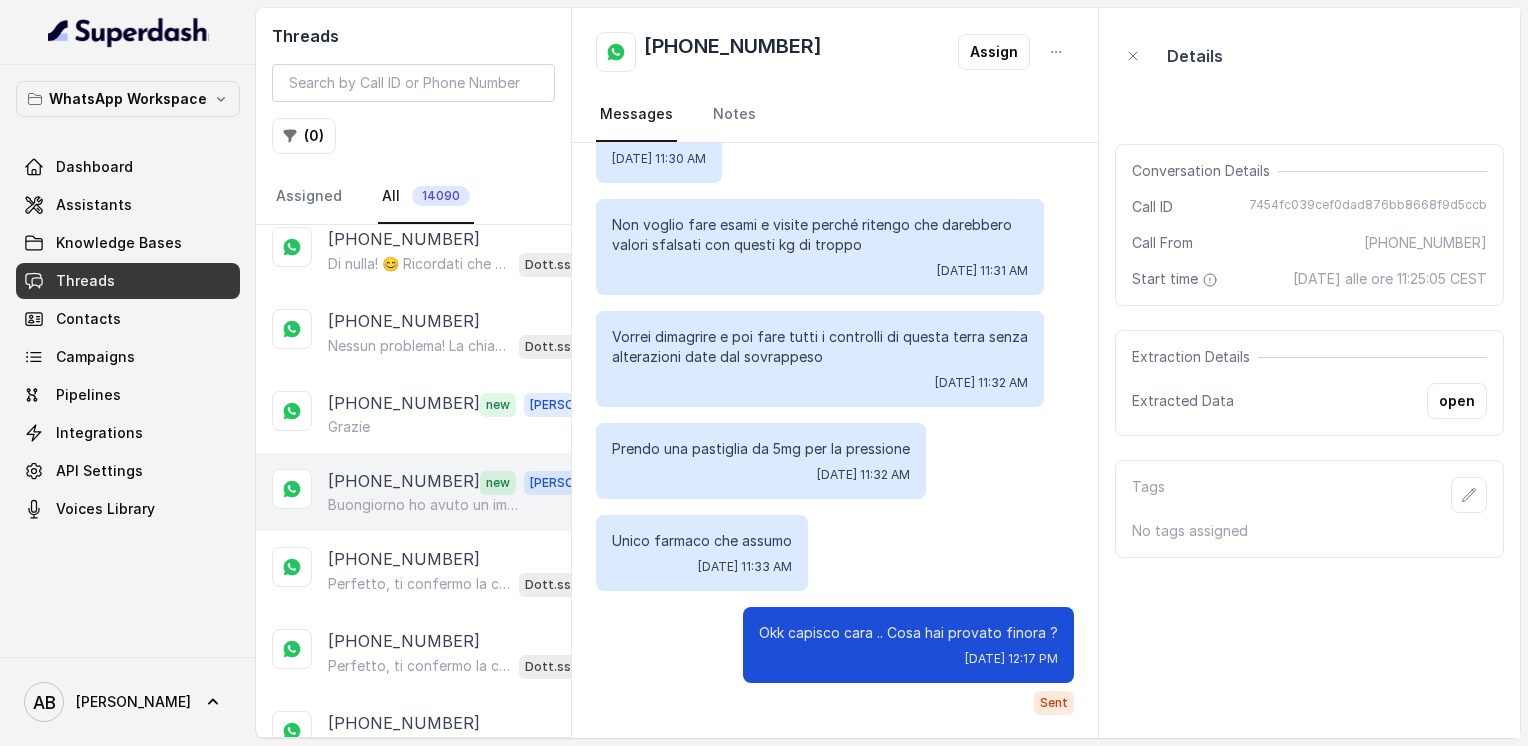 click on "[PHONE_NUMBER]" at bounding box center (404, 482) 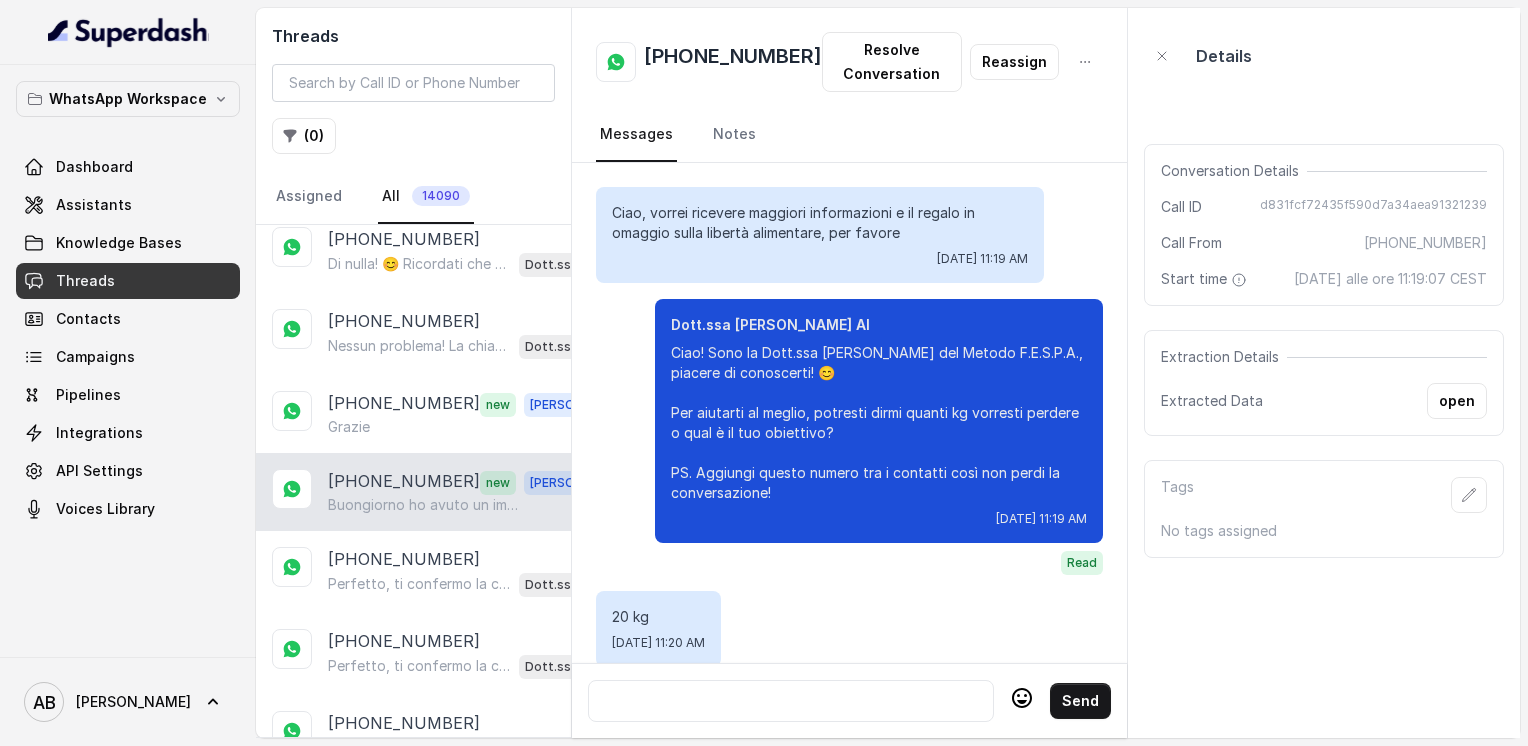 scroll, scrollTop: 2024, scrollLeft: 0, axis: vertical 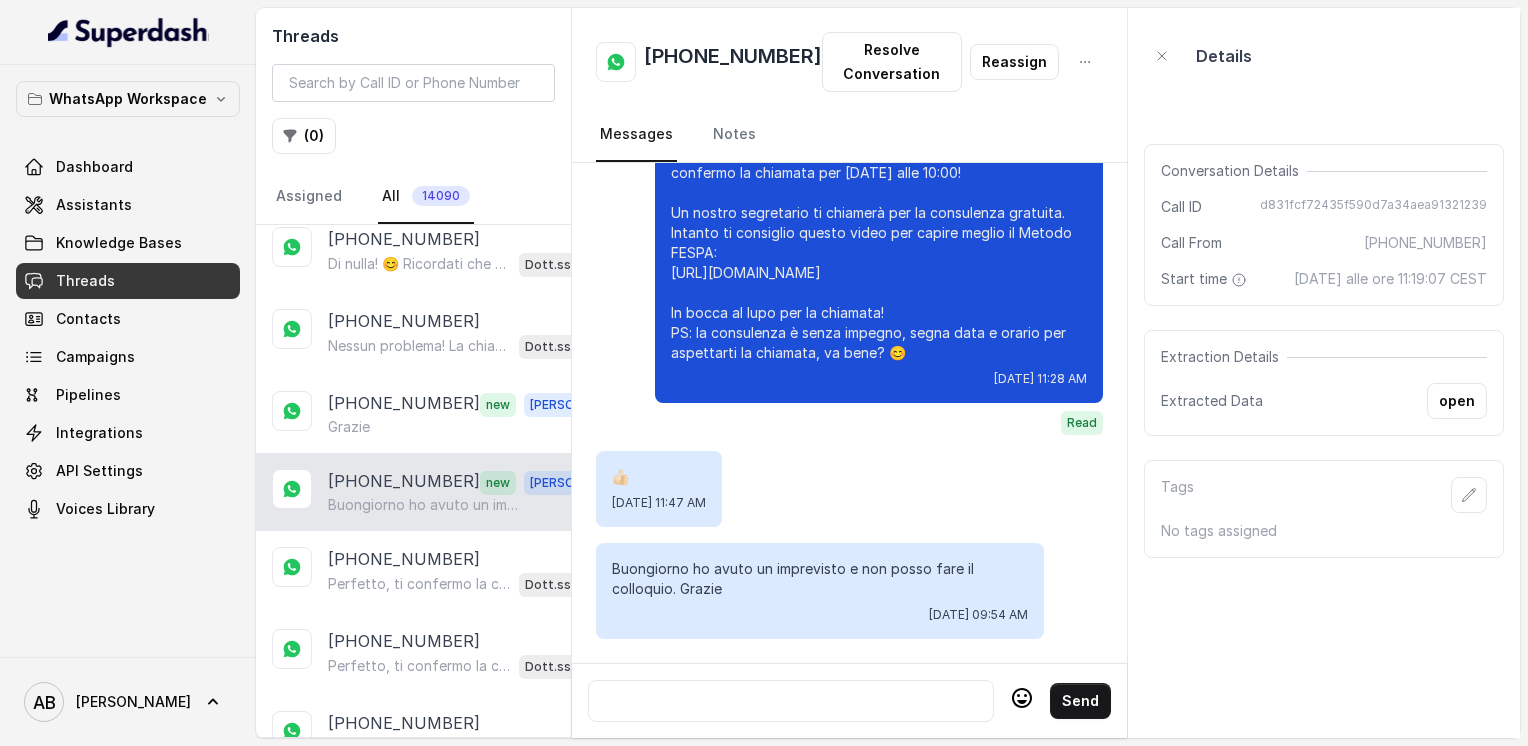 drag, startPoint x: 692, startPoint y: 46, endPoint x: 685, endPoint y: 56, distance: 12.206555 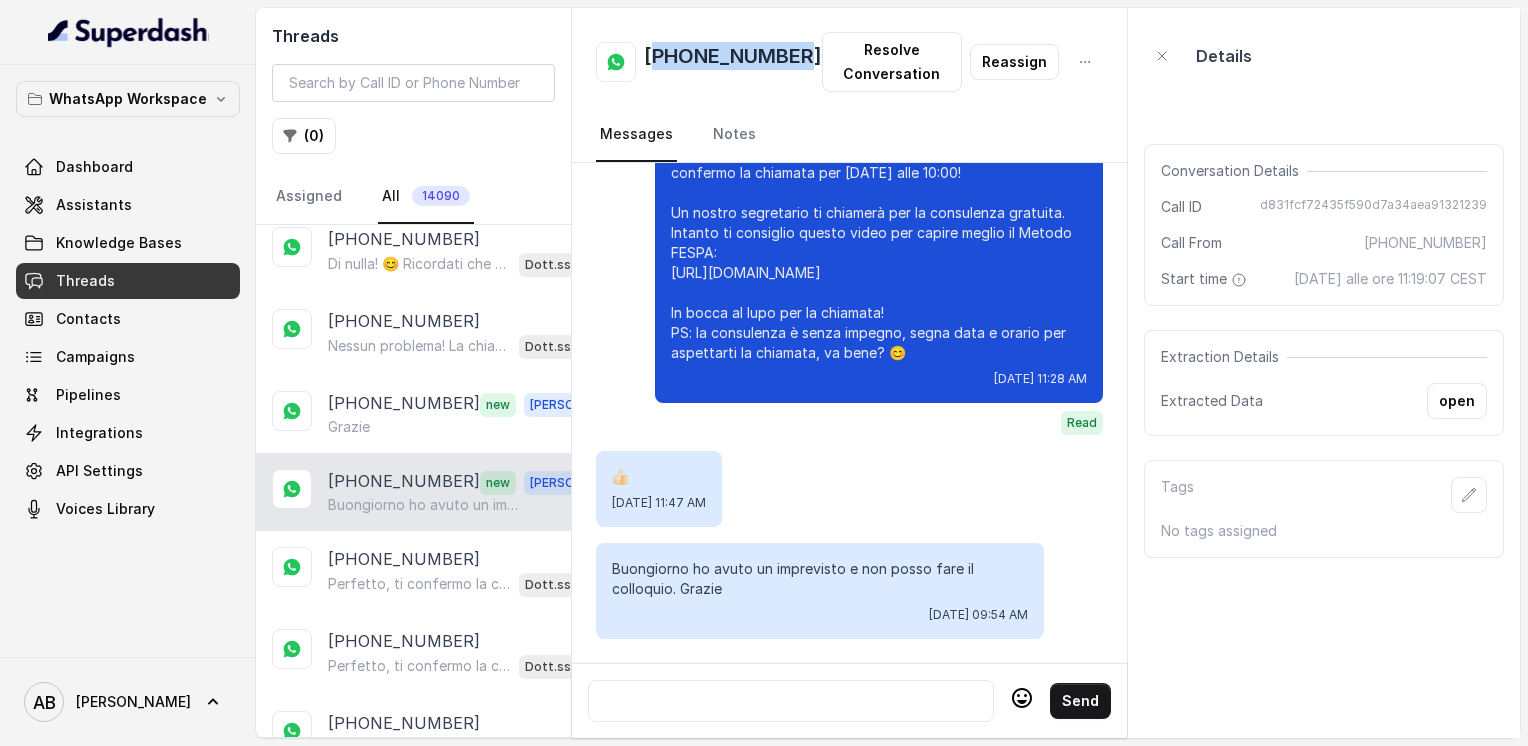 click on "[PHONE_NUMBER]" at bounding box center [733, 62] 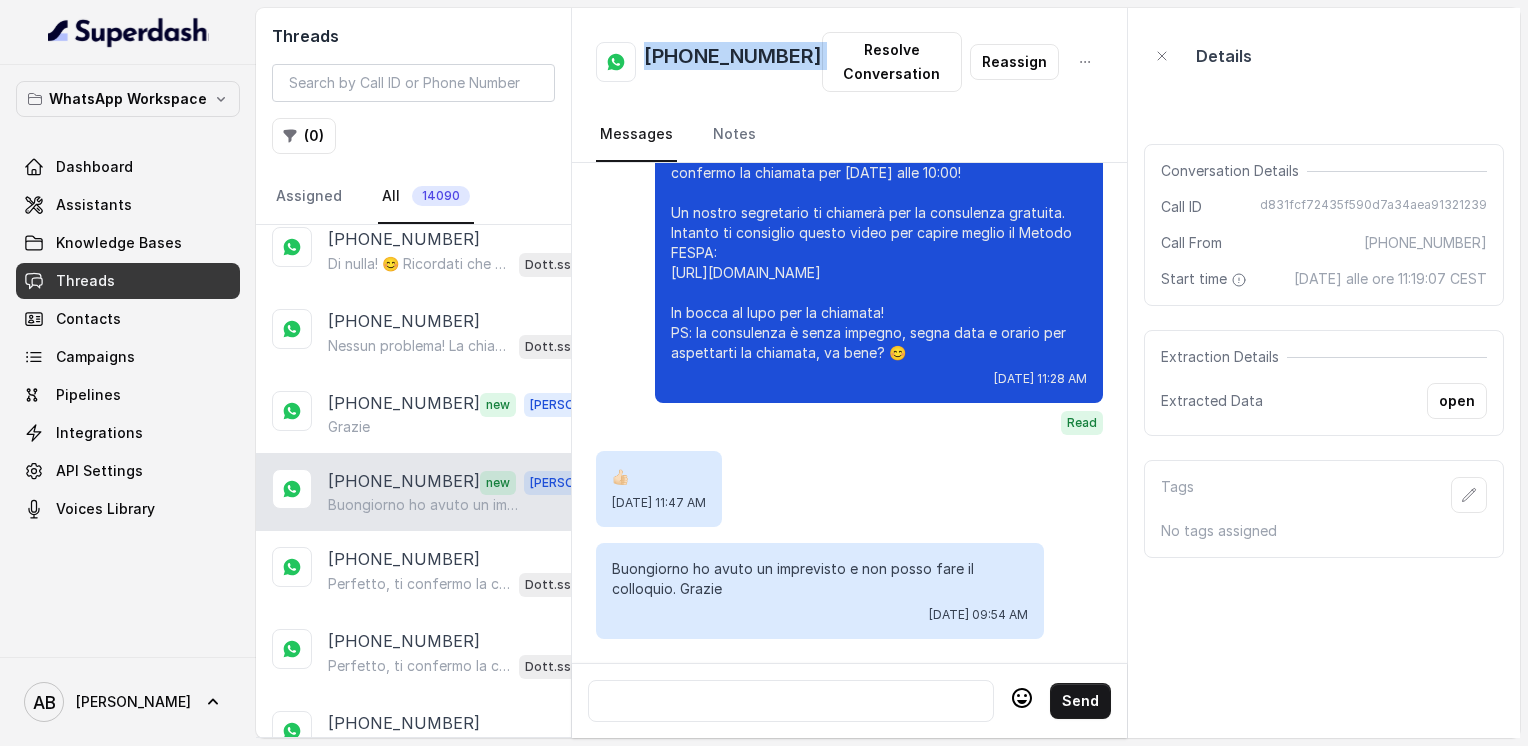 click on "[PHONE_NUMBER]" at bounding box center (733, 62) 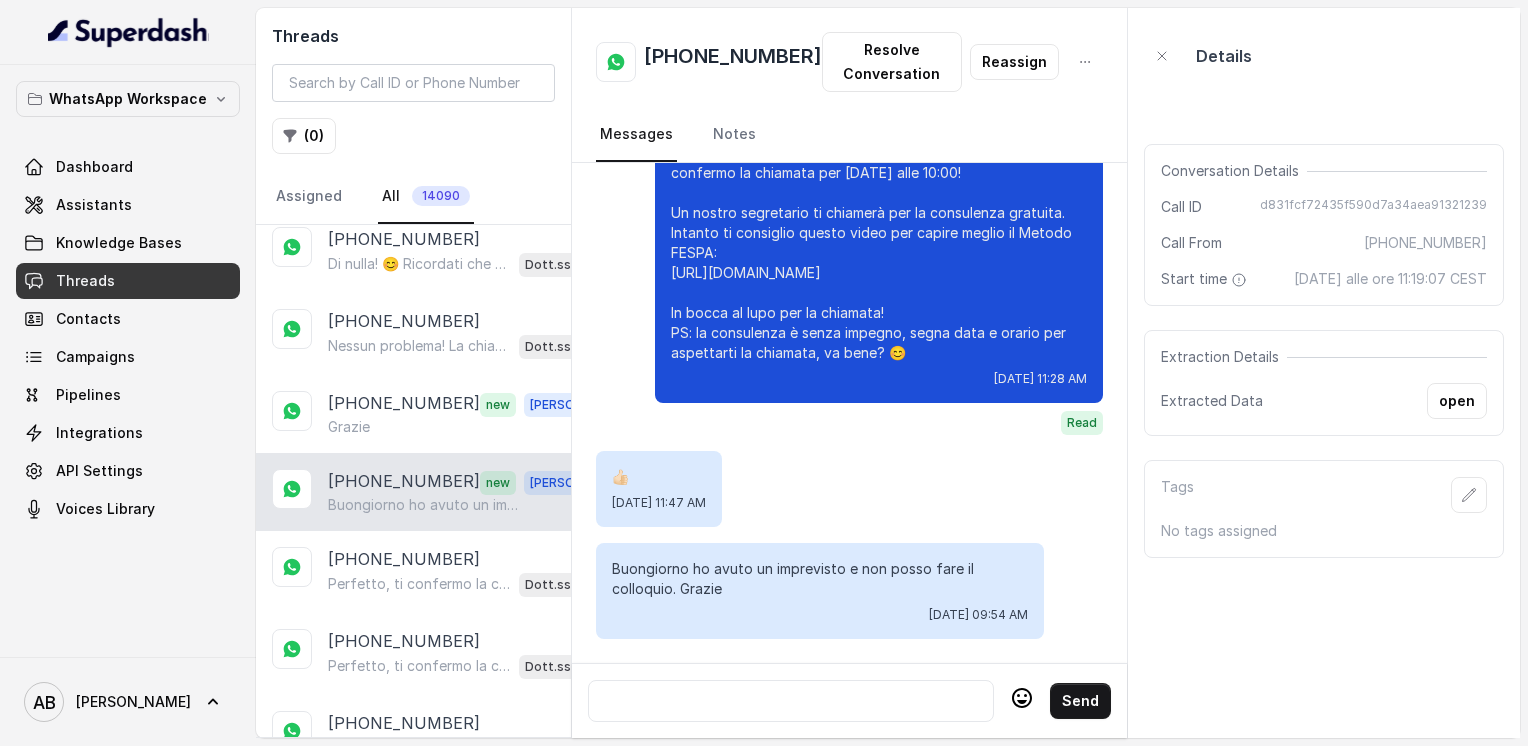 click at bounding box center [791, 701] 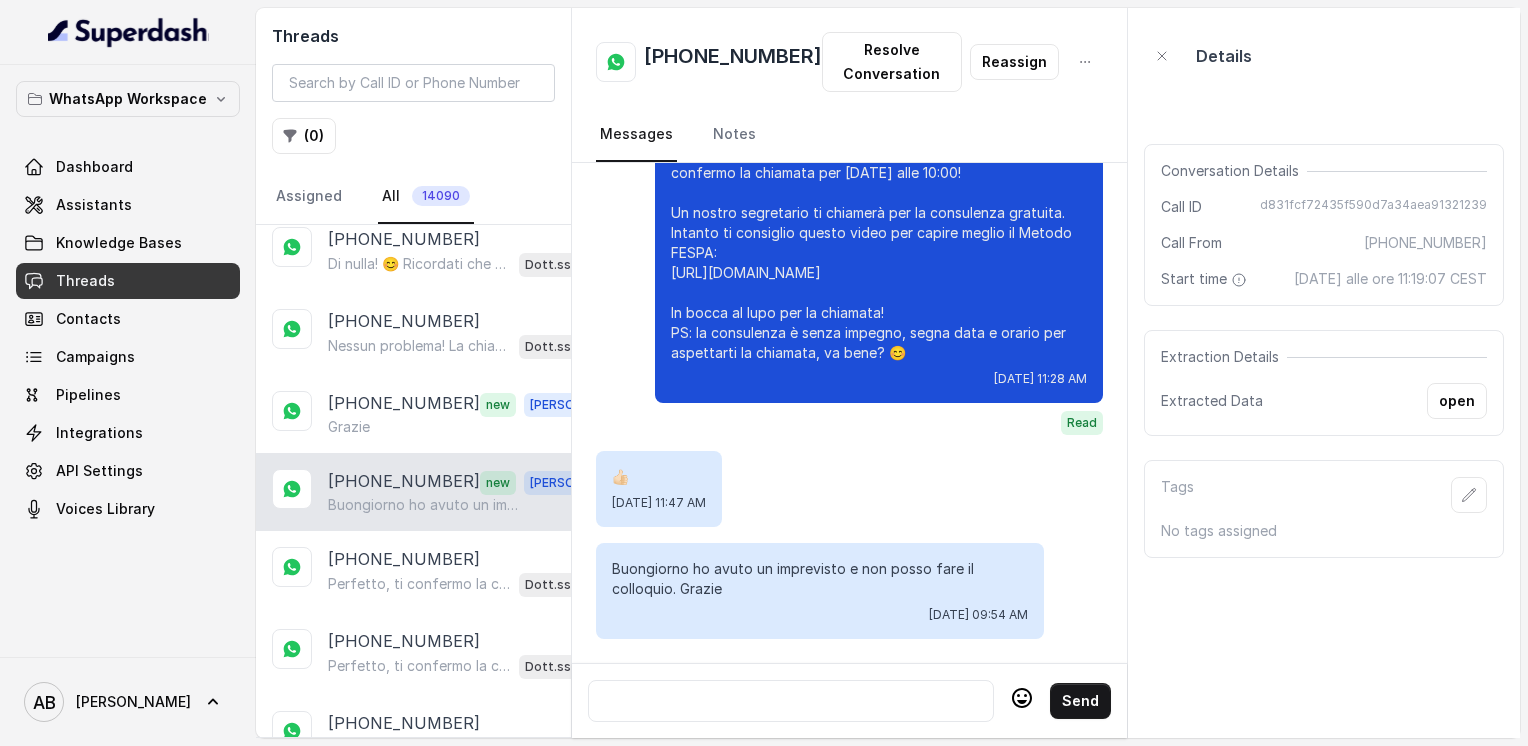 click at bounding box center [791, 701] 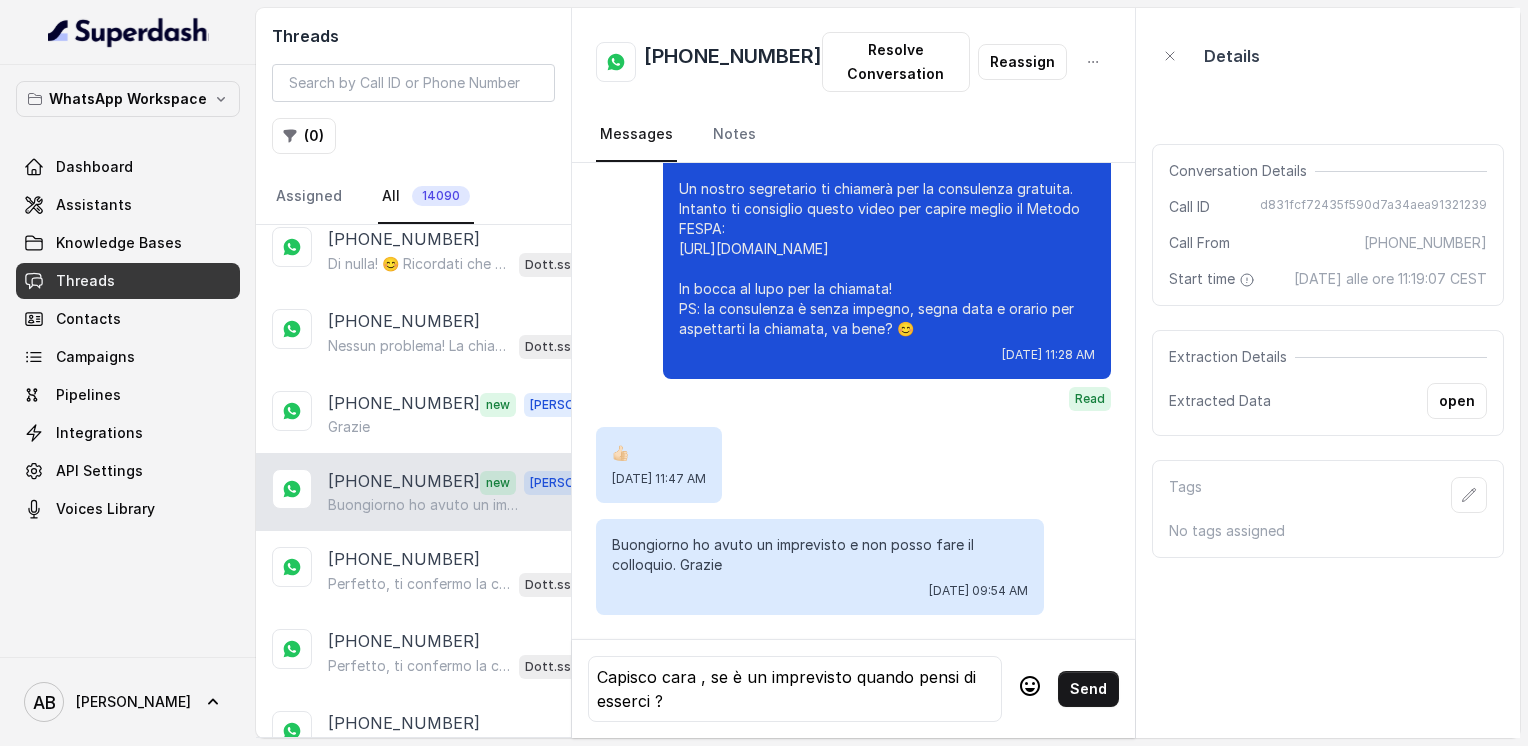 click on "Send" at bounding box center (1088, 689) 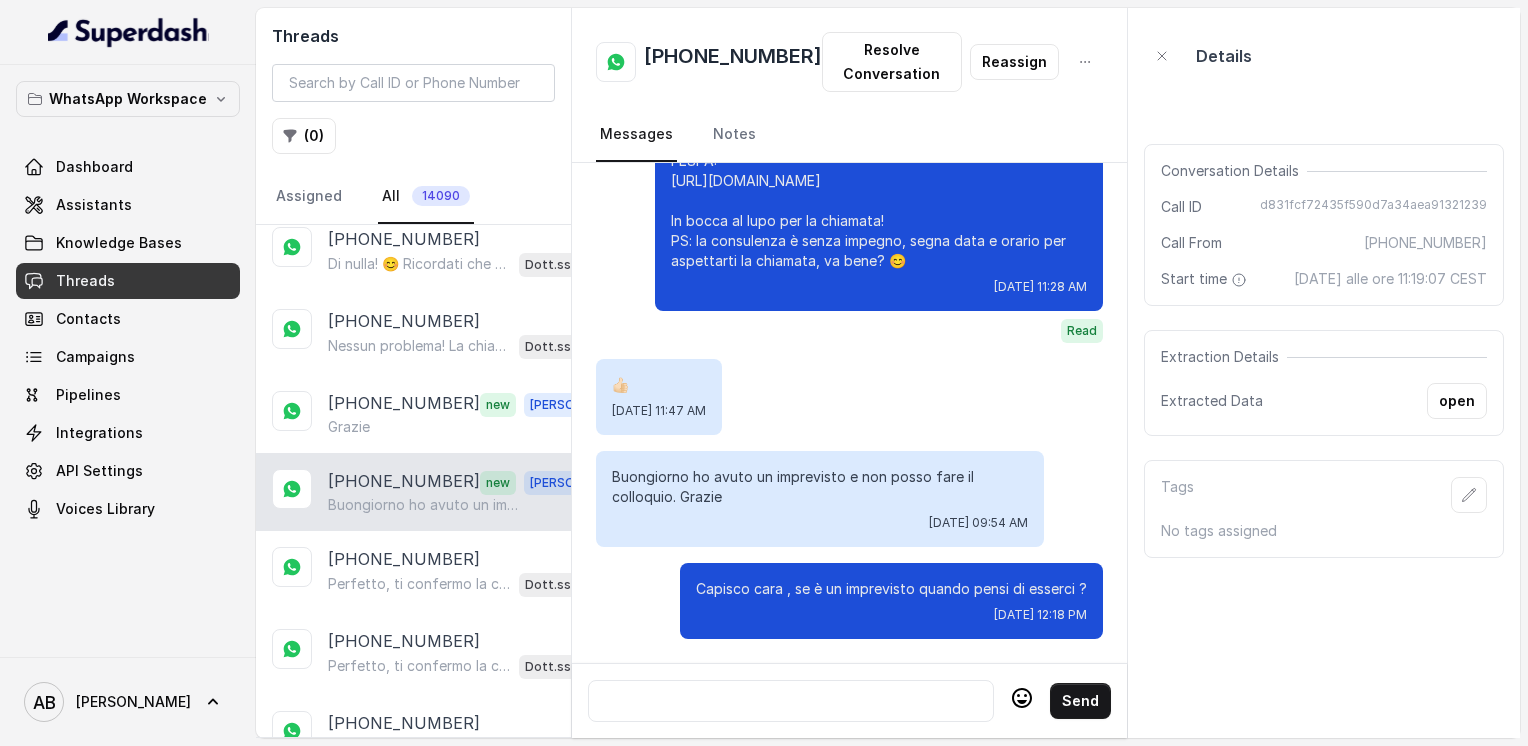scroll, scrollTop: 2116, scrollLeft: 0, axis: vertical 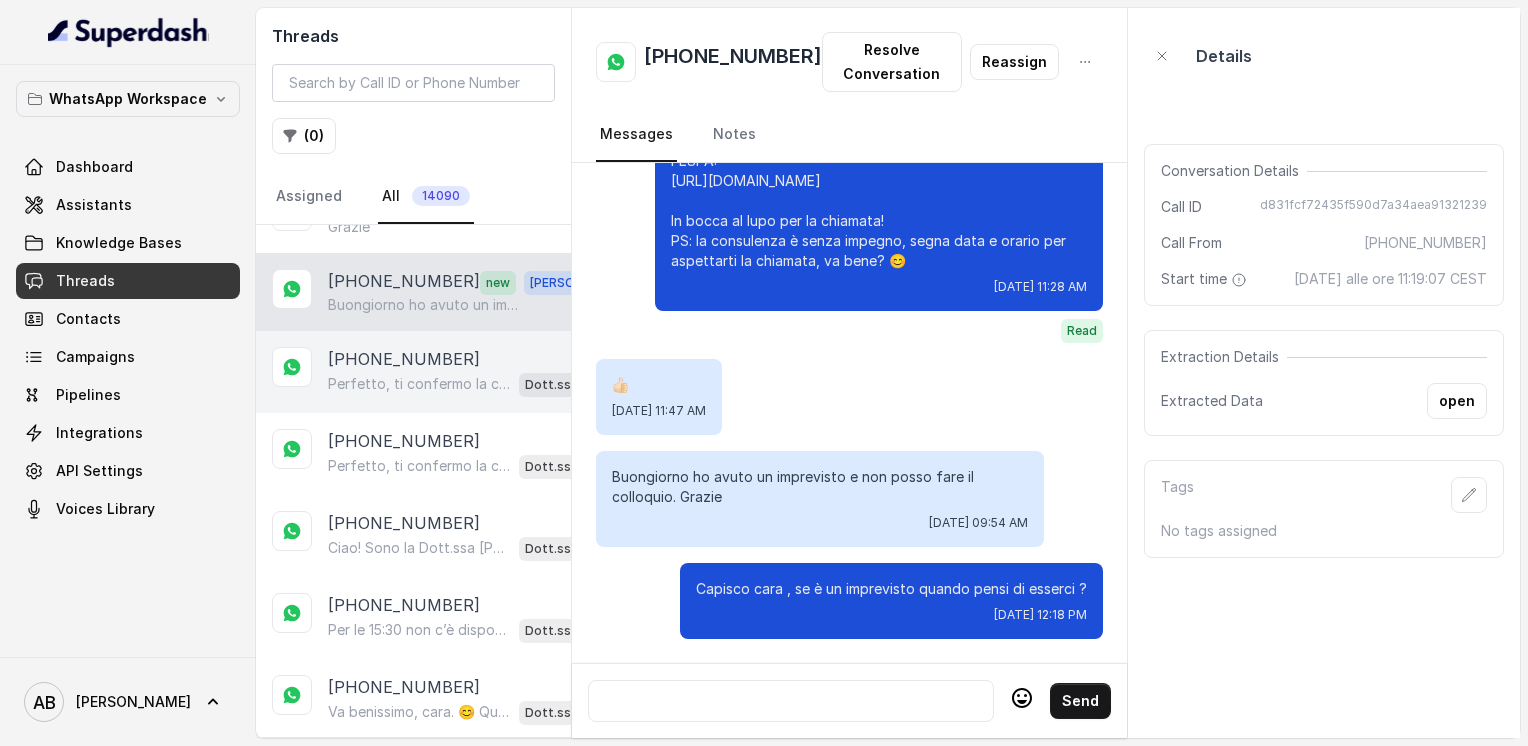 click on "Perfetto, ti confermo la chiamata per [DATE], [DATE], alle 16:00!
Un nostro segretario ti chiamerà per spiegarti come funziona il Metodo FESPA e come può aiutarti a raggiungere la libertà alimentare e un corpo magro, tonico ed armonico.
Intanto ti consiglio di guardare questo video che ti aiuterà a capire meglio il tutto:
[URL][DOMAIN_NAME]
In bocca al lupo per la chiamata e buona giornata!
PS: La consulenza è completamente gratuita e senza impegno, segna data e orario per aspettarti la chiamata, va bene? 😊" at bounding box center [419, 384] 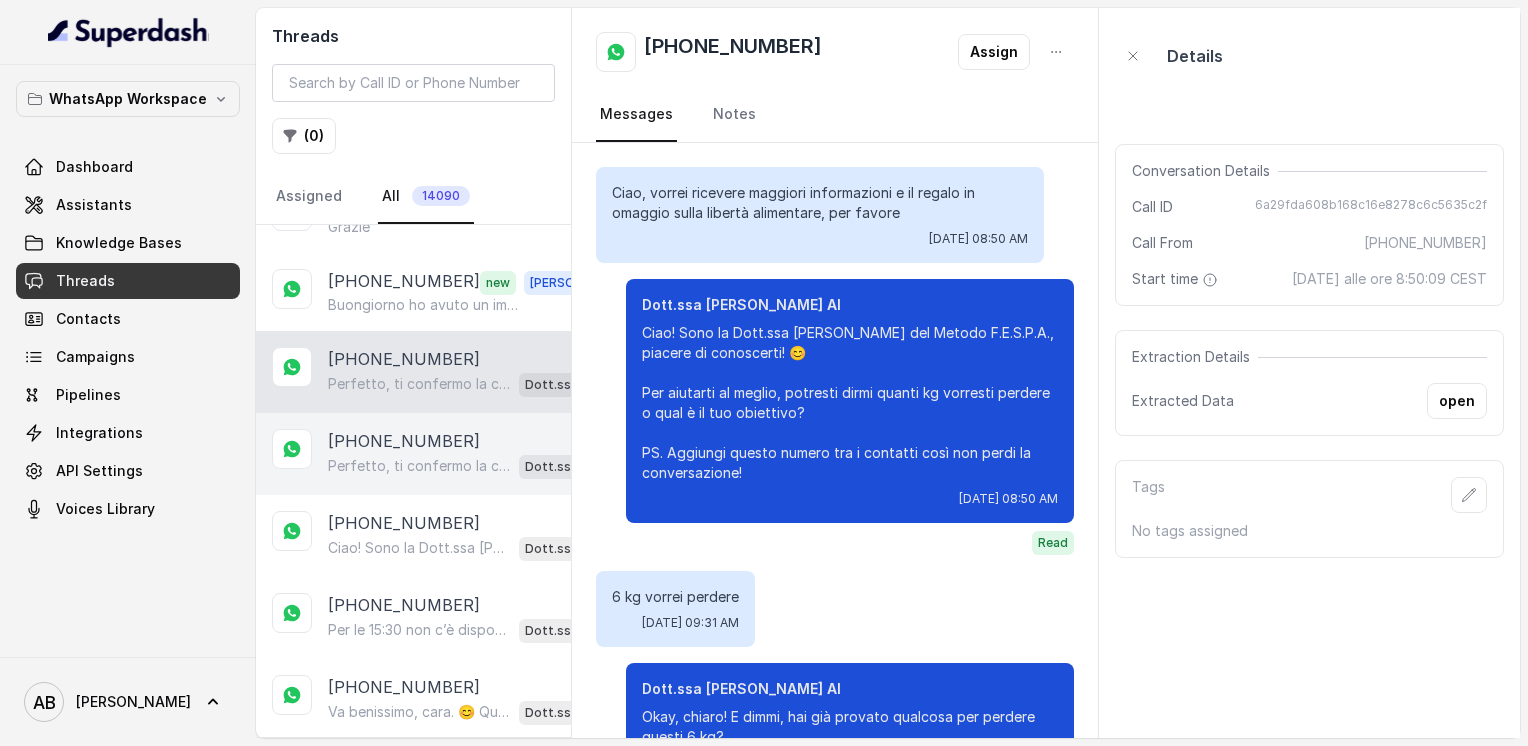 scroll, scrollTop: 5100, scrollLeft: 0, axis: vertical 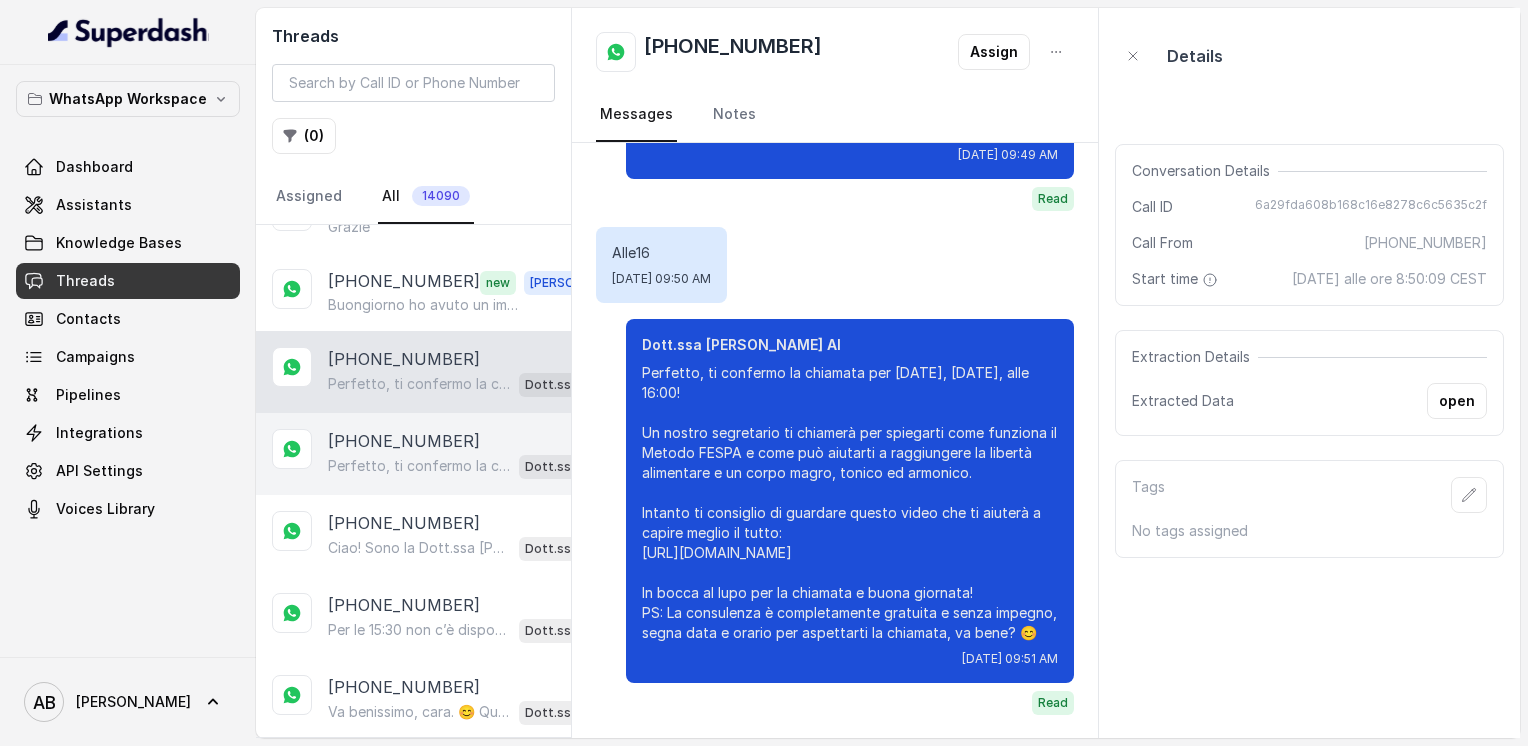 click on "[PHONE_NUMBER]" at bounding box center [404, 441] 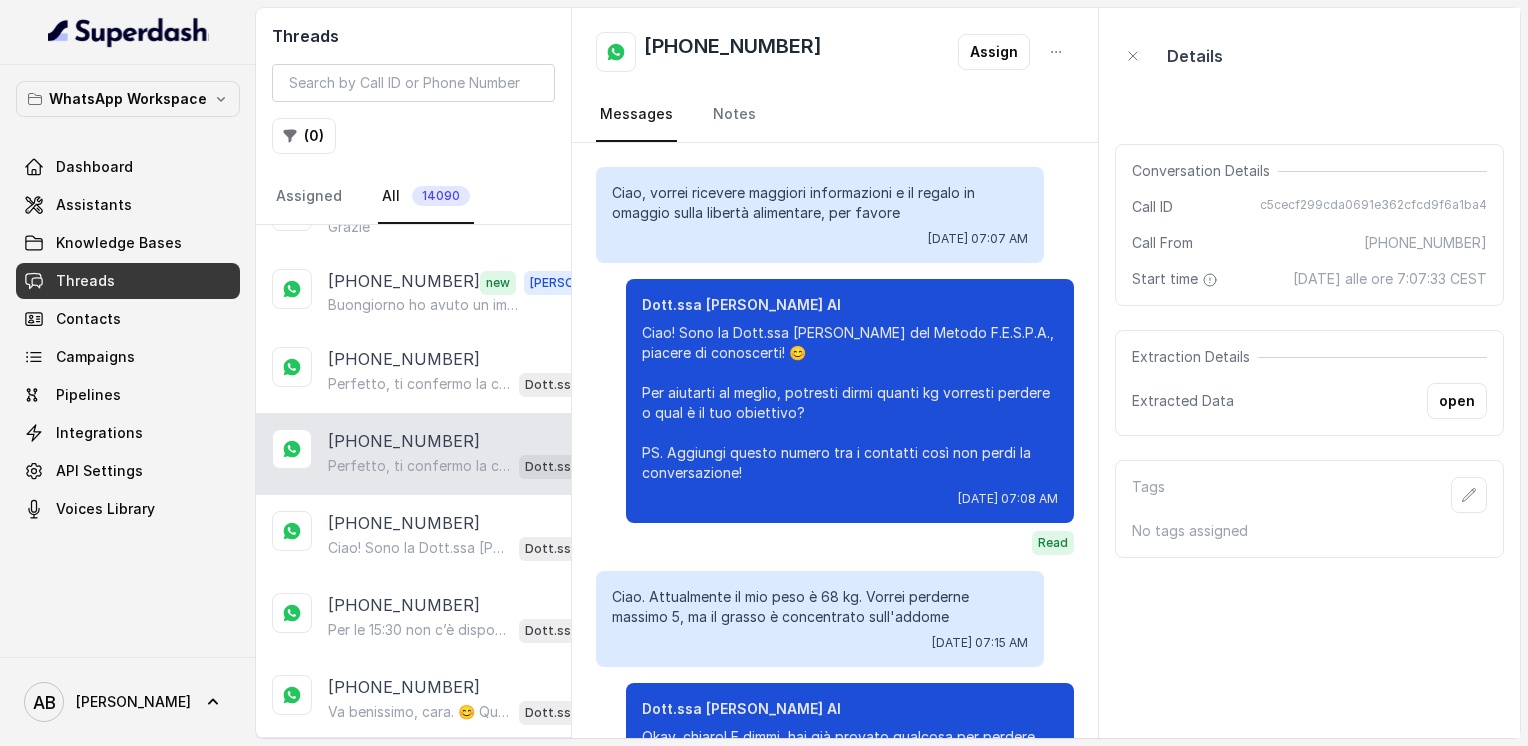 scroll, scrollTop: 3268, scrollLeft: 0, axis: vertical 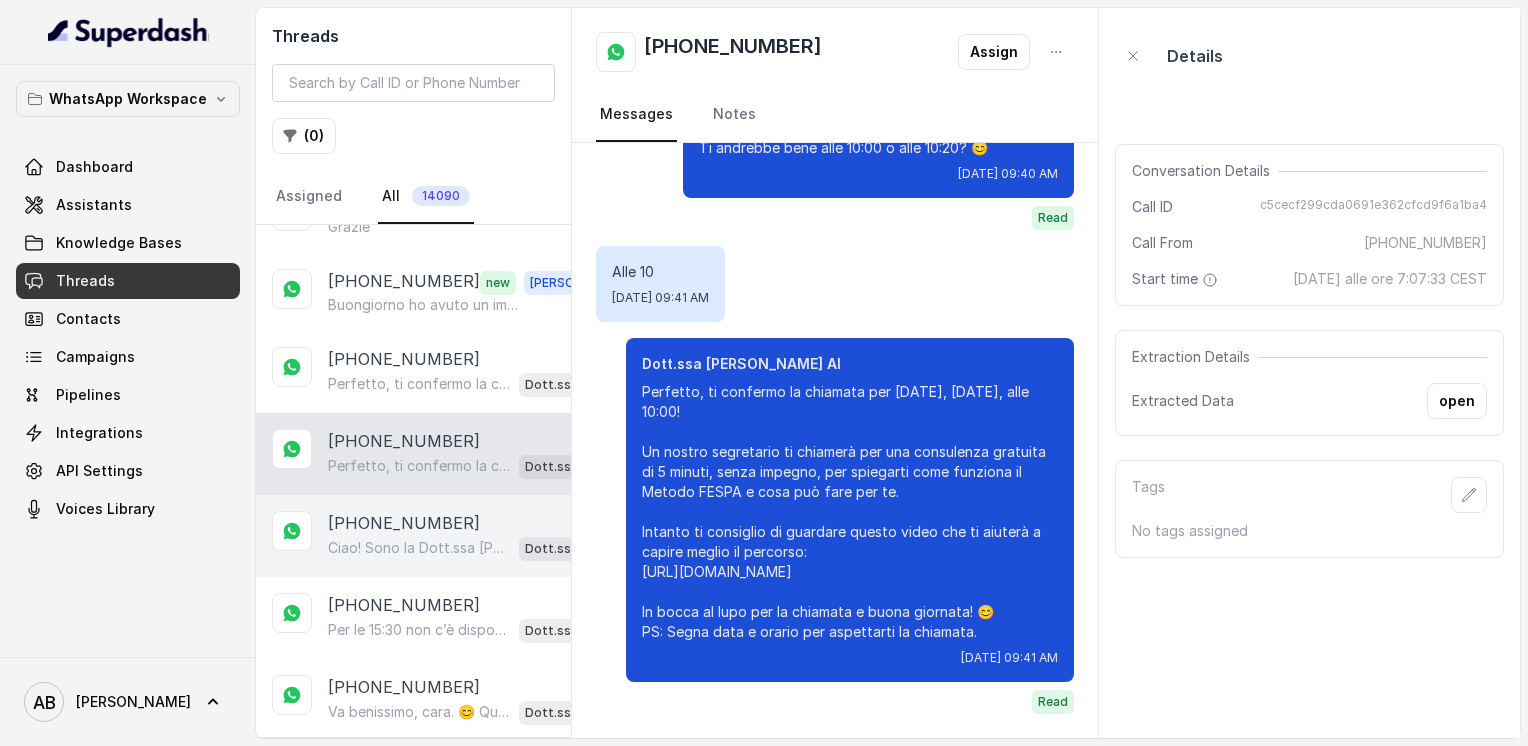 click on "Ciao! Sono la Dott.ssa [PERSON_NAME] del Metodo F.E.S.P.A., piacere di conoscerti! 😊
Per aiutarti al meglio, potresti dirmi quanti kg vorresti perdere o qual è il tuo obiettivo?
PS. Aggiungi questo numero tra i contatti così non perdi la conversazione!" at bounding box center (419, 548) 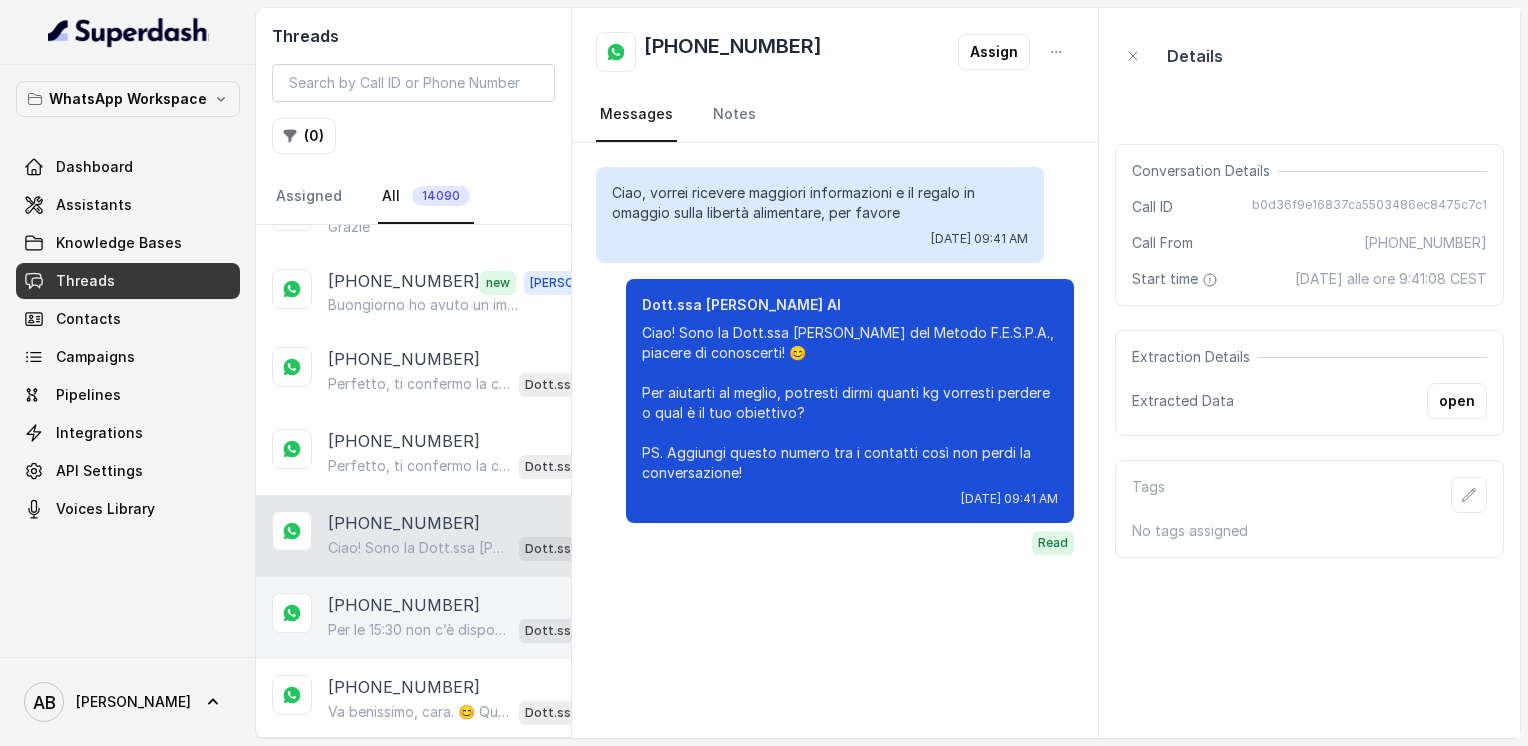 click on "[PHONE_NUMBER]" at bounding box center [404, 605] 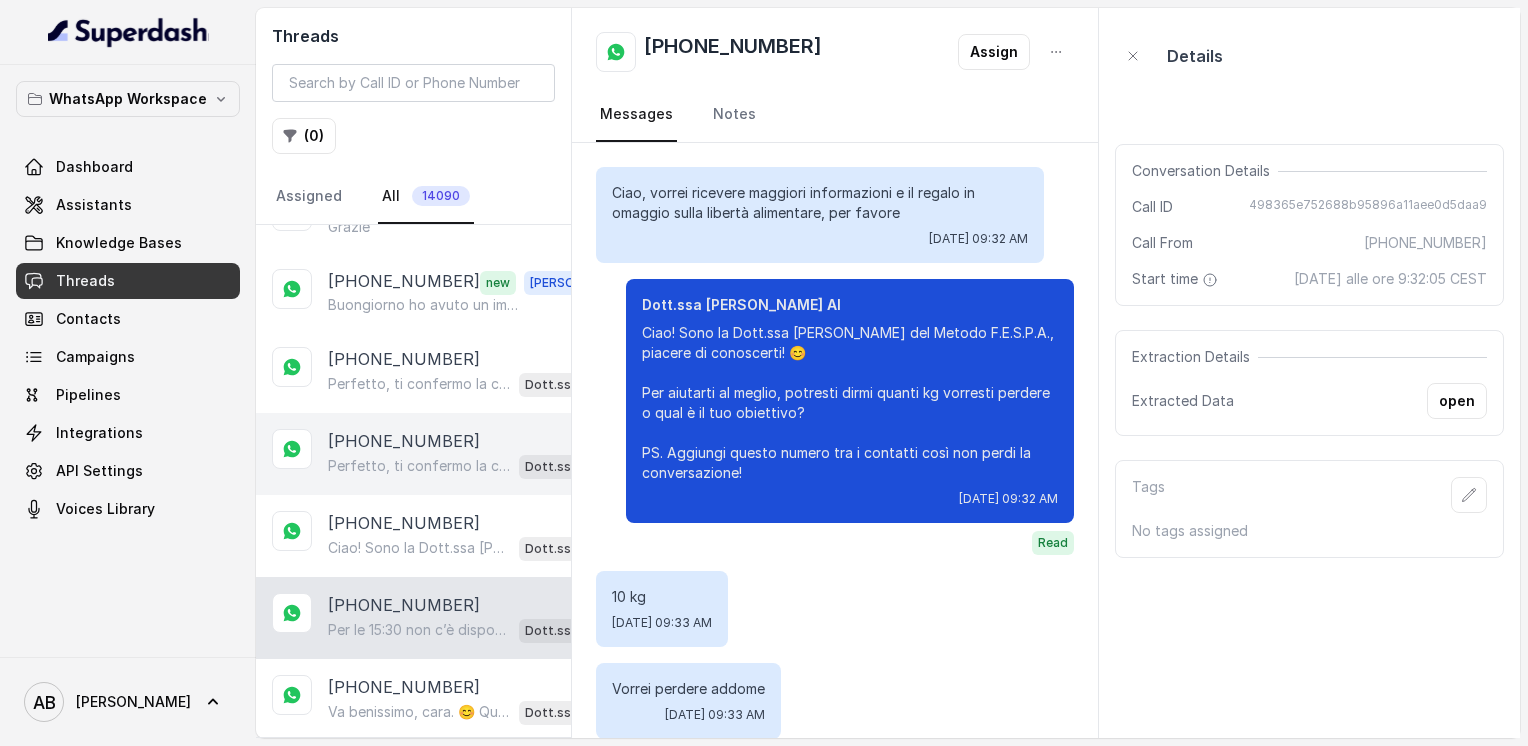 scroll, scrollTop: 1472, scrollLeft: 0, axis: vertical 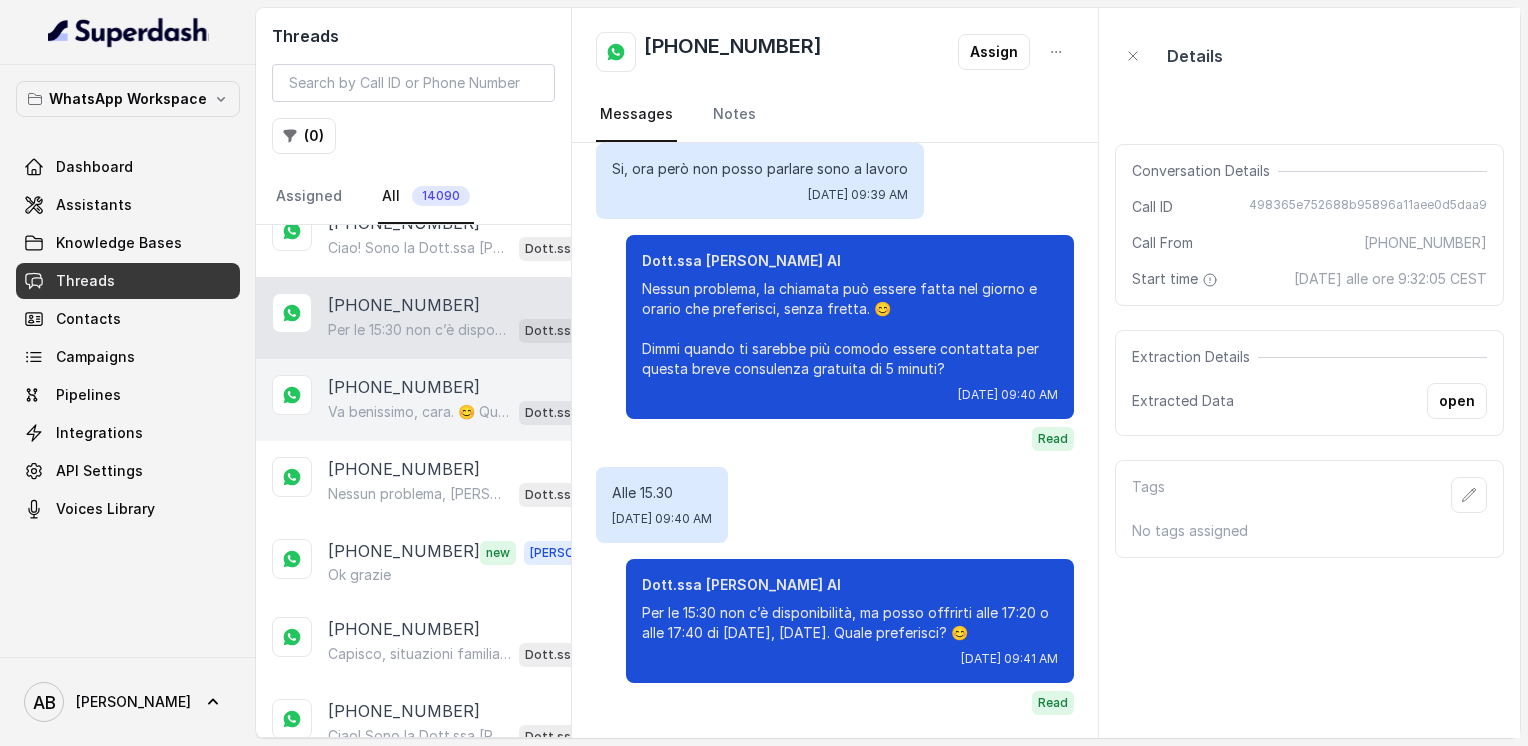 click on "[PHONE_NUMBER]" at bounding box center [404, 387] 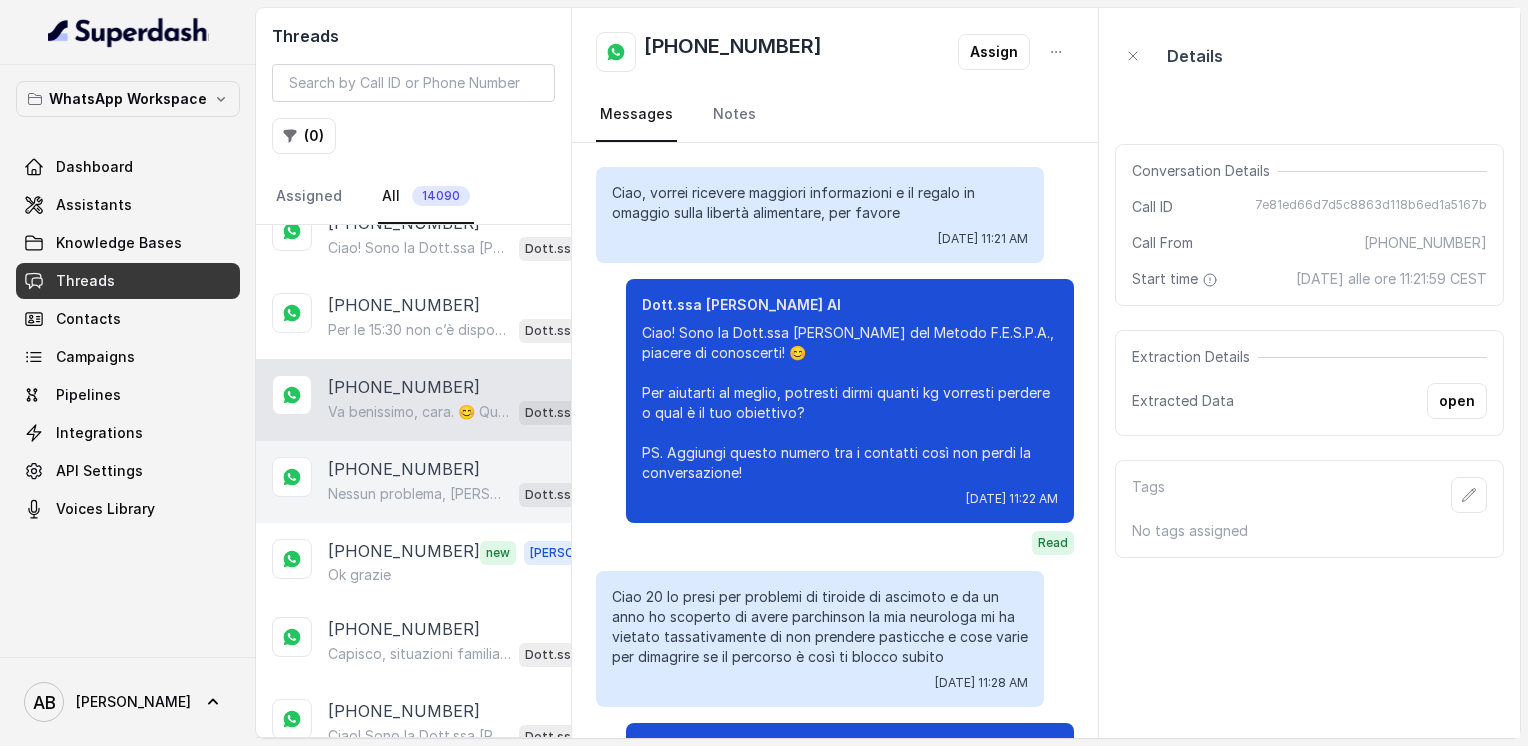 scroll, scrollTop: 5744, scrollLeft: 0, axis: vertical 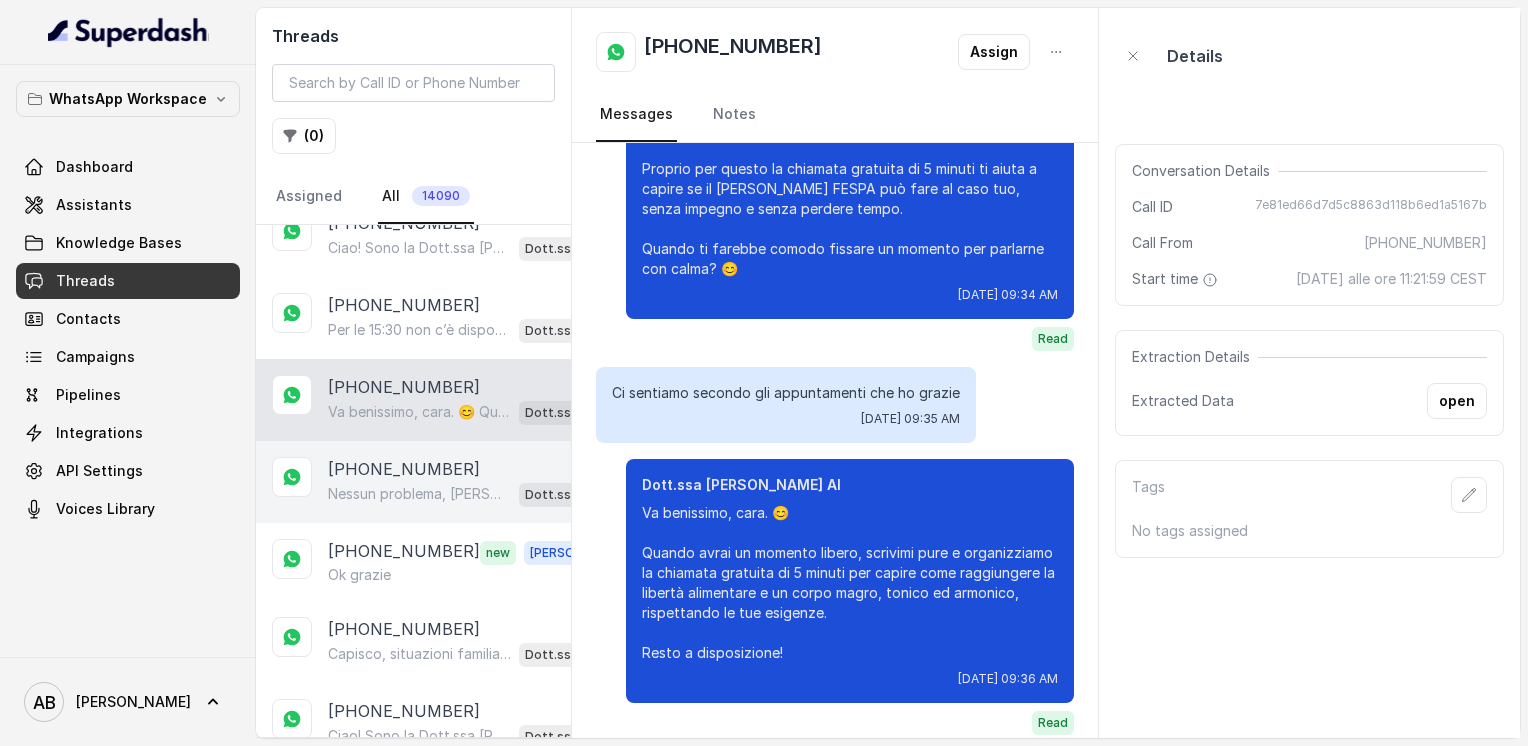 click on "Nessun problema, [PERSON_NAME]! La chiamata può essere fatta nel giorno e all’orario che preferisci. ⏳
Si tratta di una semplice consulenza informativa di soli 5 minuti e senza impegno.
Dimmi quando ti sarebbe più comodo e troviamo insieme il momento migliore. 😊" at bounding box center (419, 494) 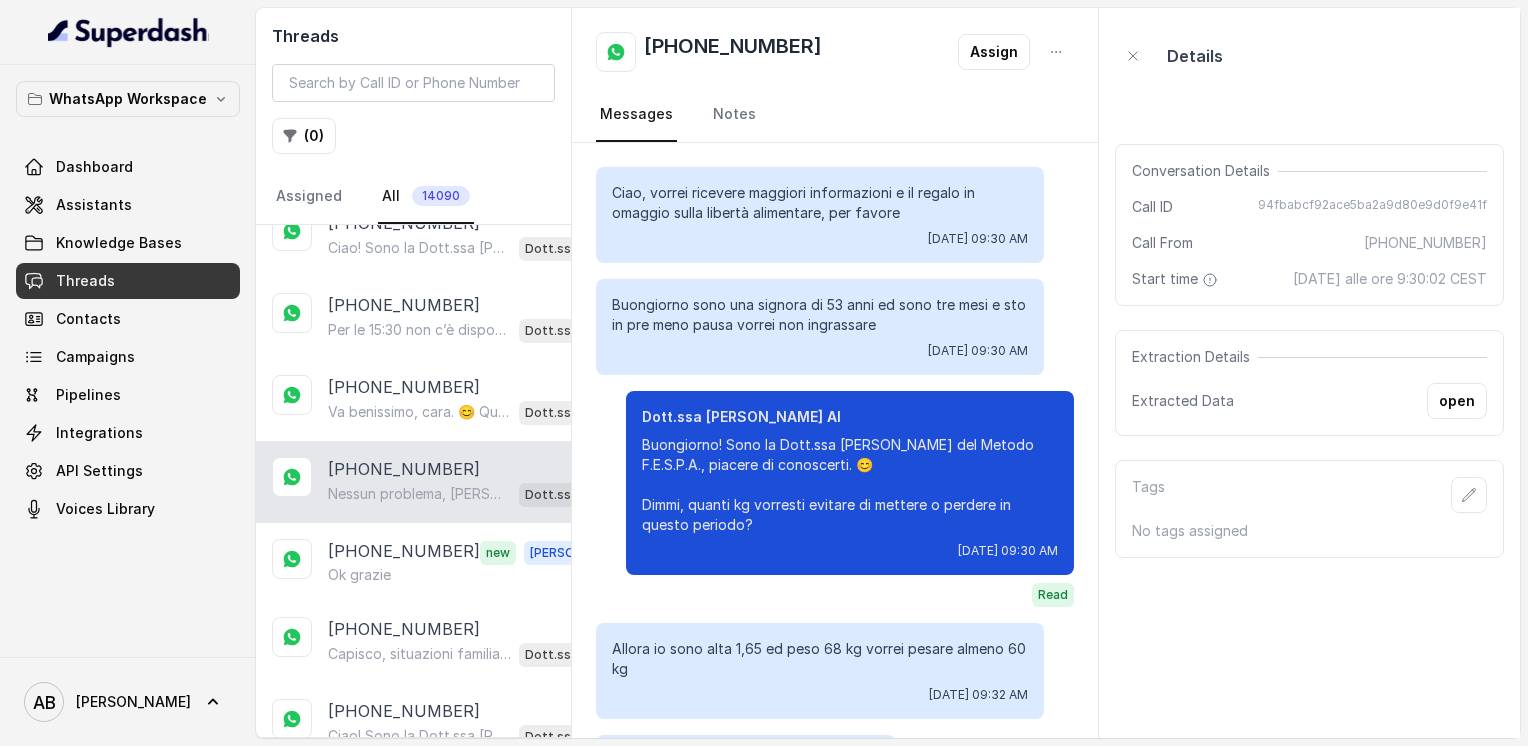 scroll, scrollTop: 1244, scrollLeft: 0, axis: vertical 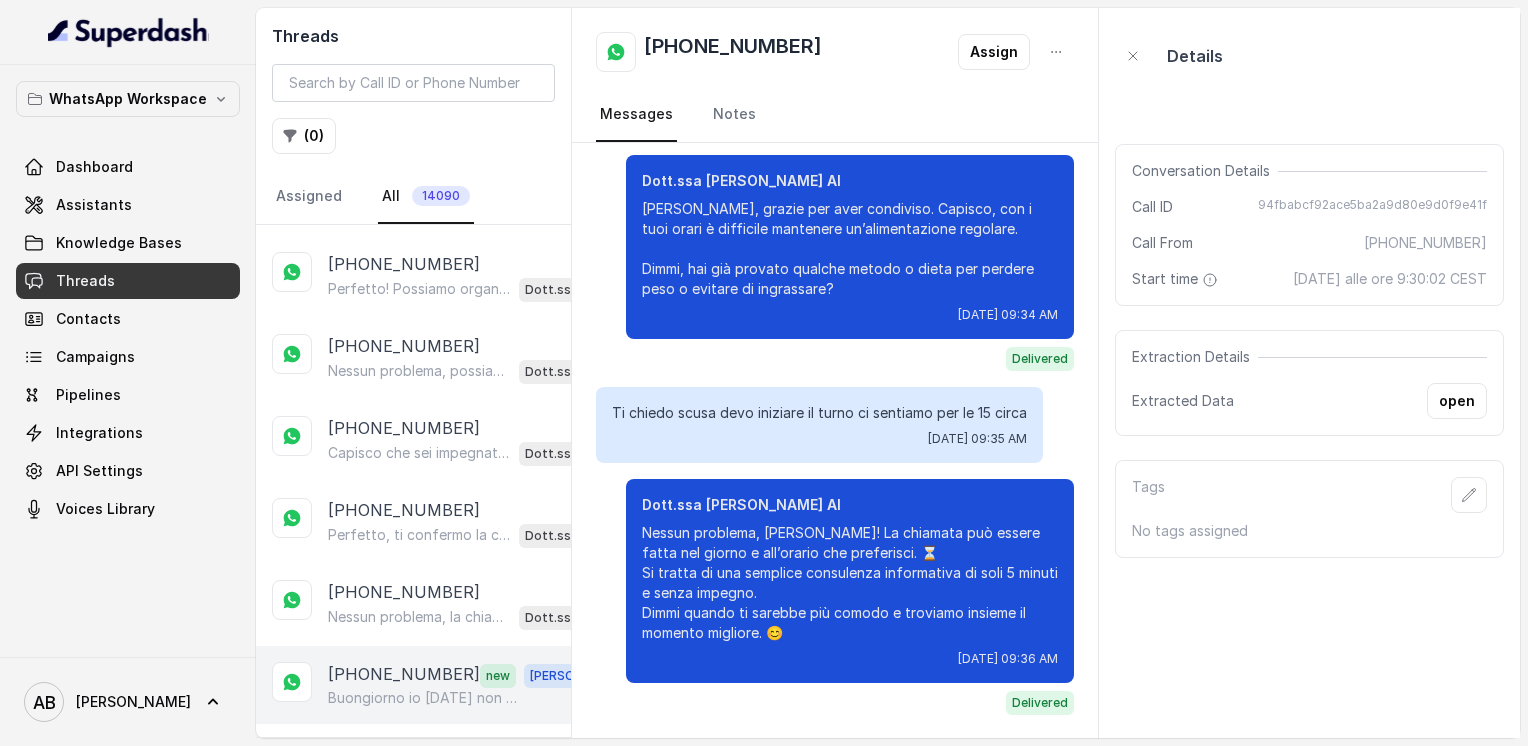 click on "Buongiorno io [DATE] non posso ci vogliono le 14" at bounding box center [424, 698] 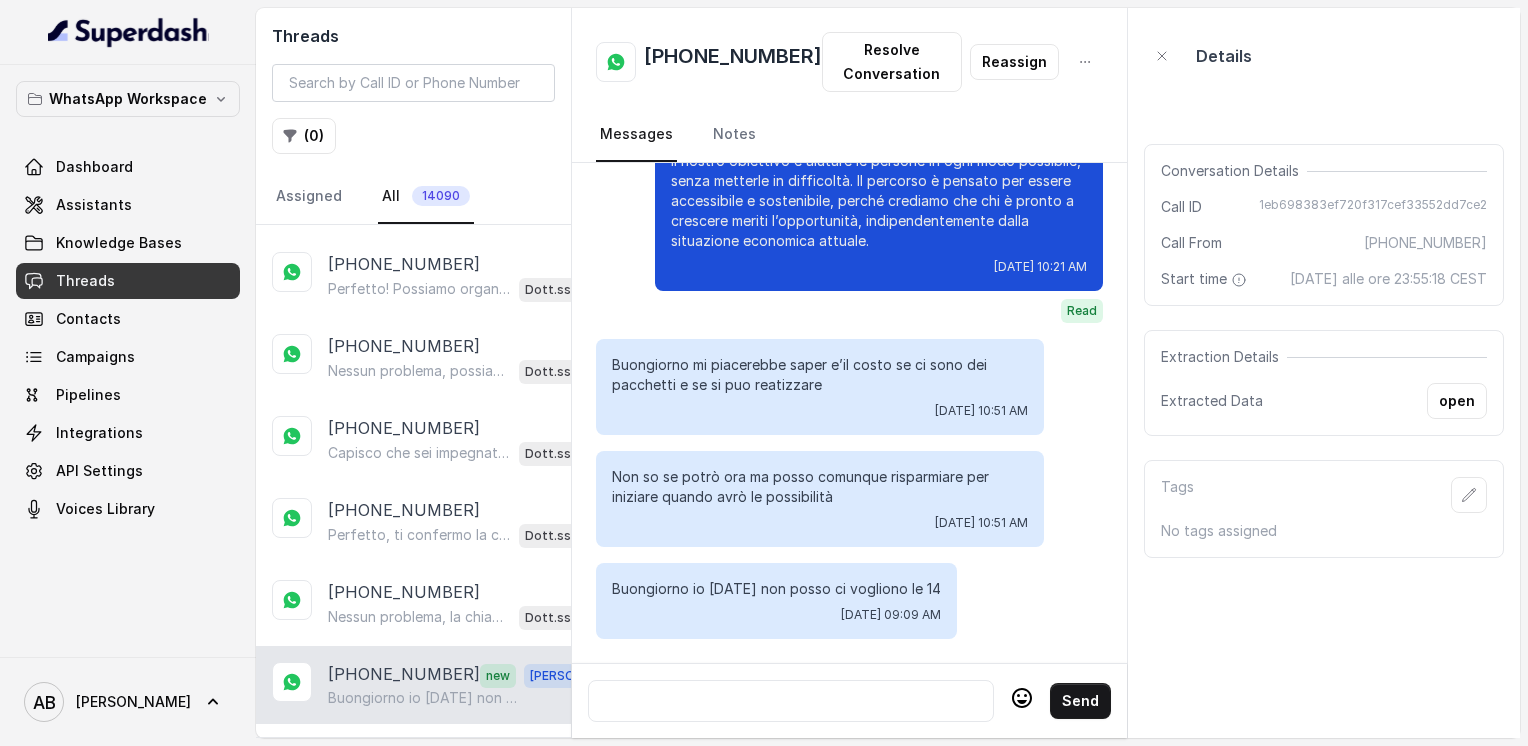 scroll, scrollTop: 3092, scrollLeft: 0, axis: vertical 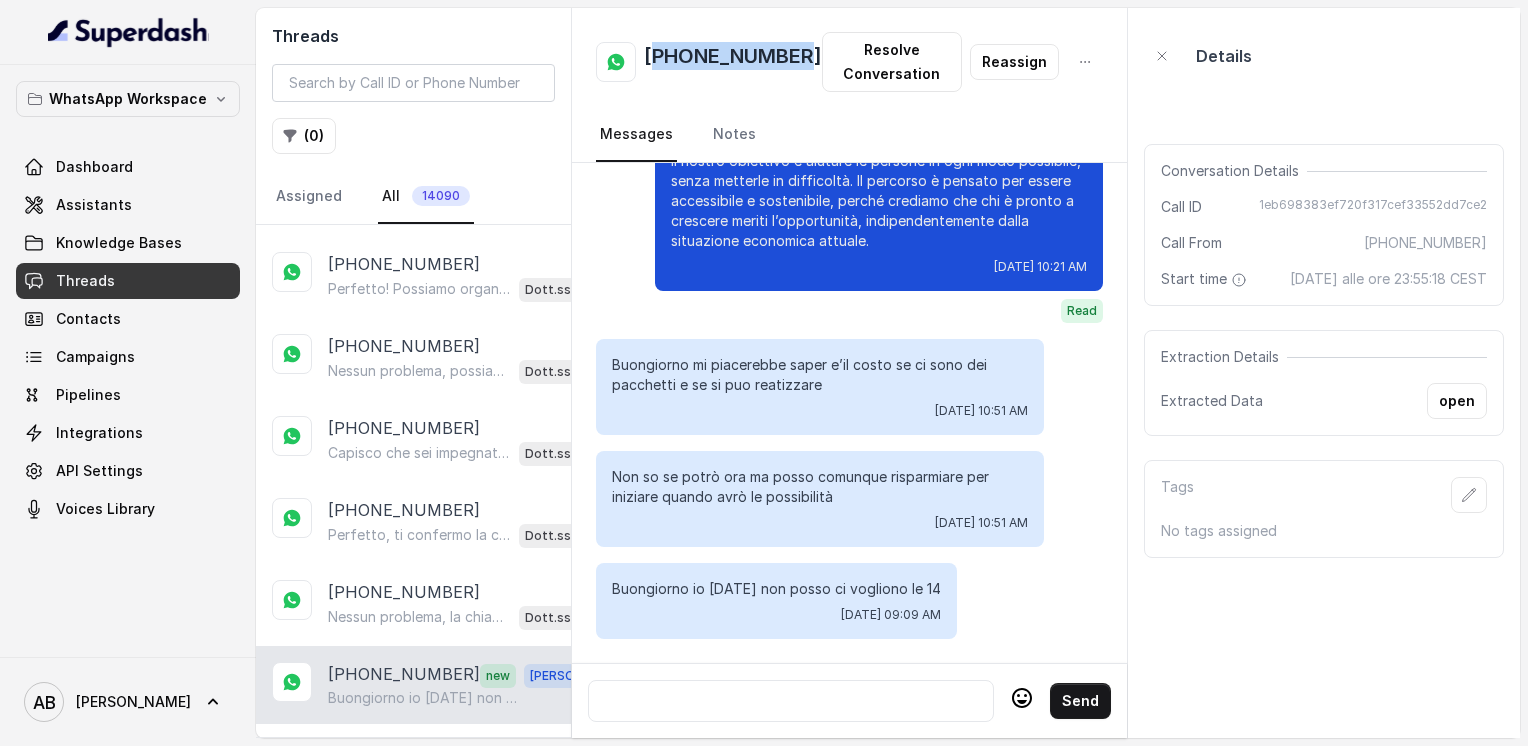 click on "[PHONE_NUMBER]" at bounding box center [733, 62] 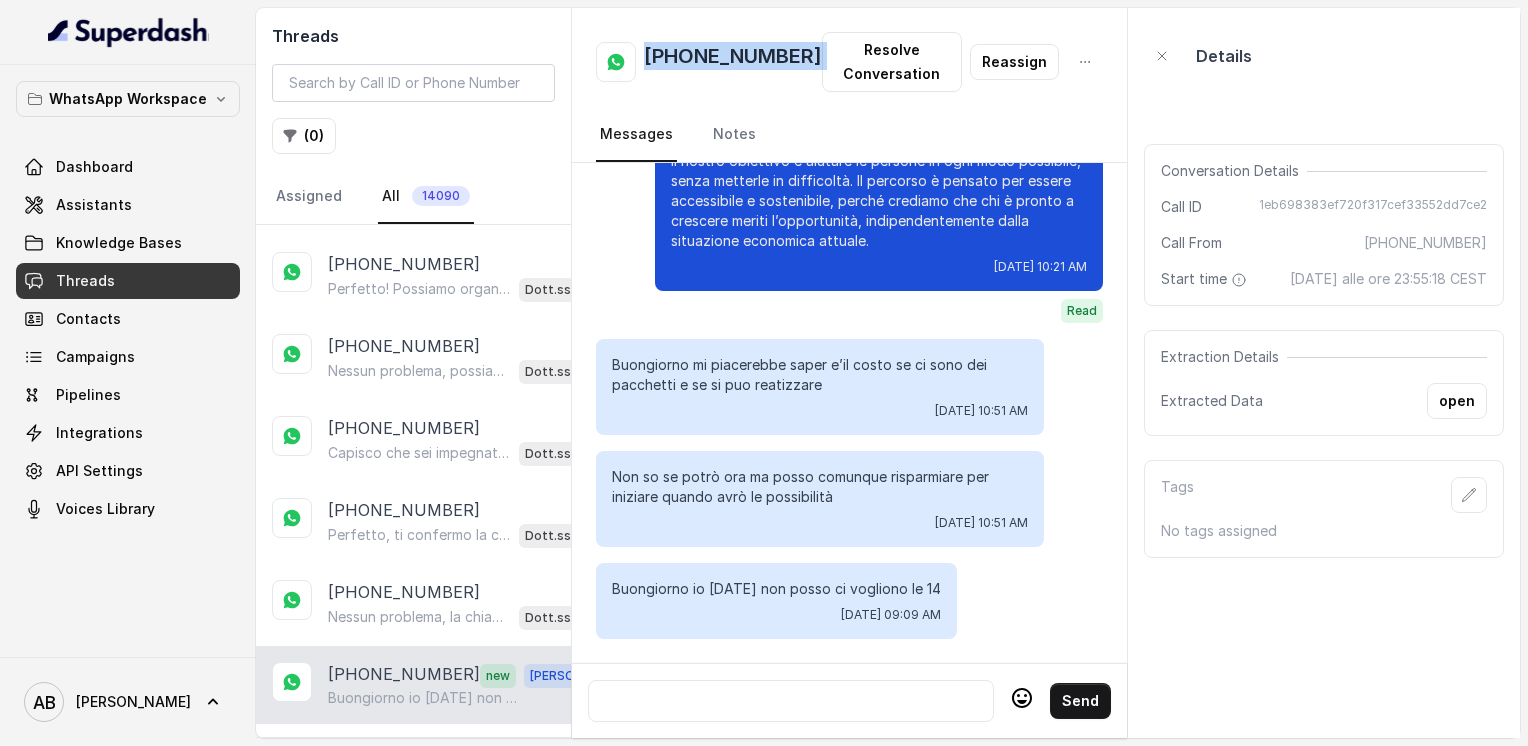 click on "[PHONE_NUMBER]" at bounding box center (733, 62) 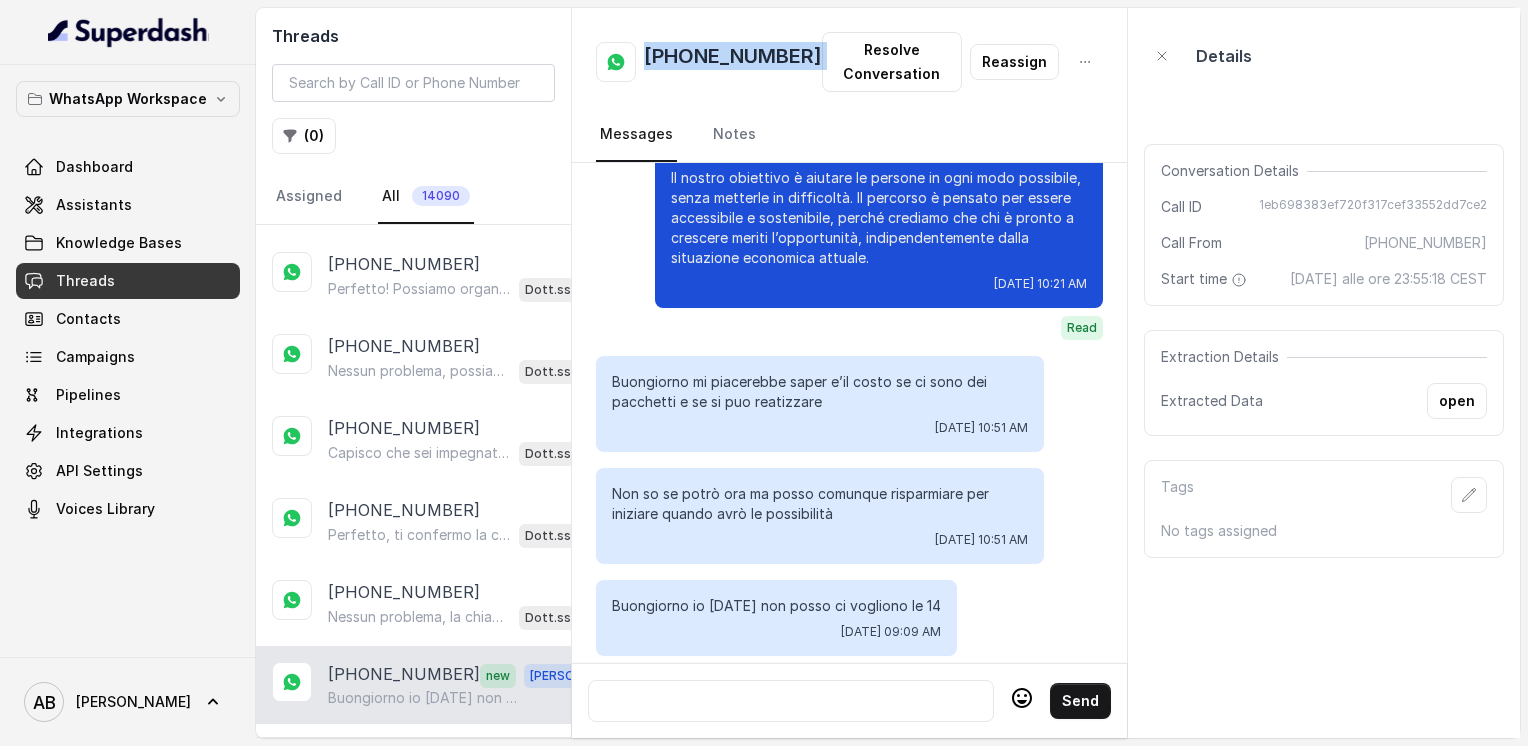 scroll, scrollTop: 3092, scrollLeft: 0, axis: vertical 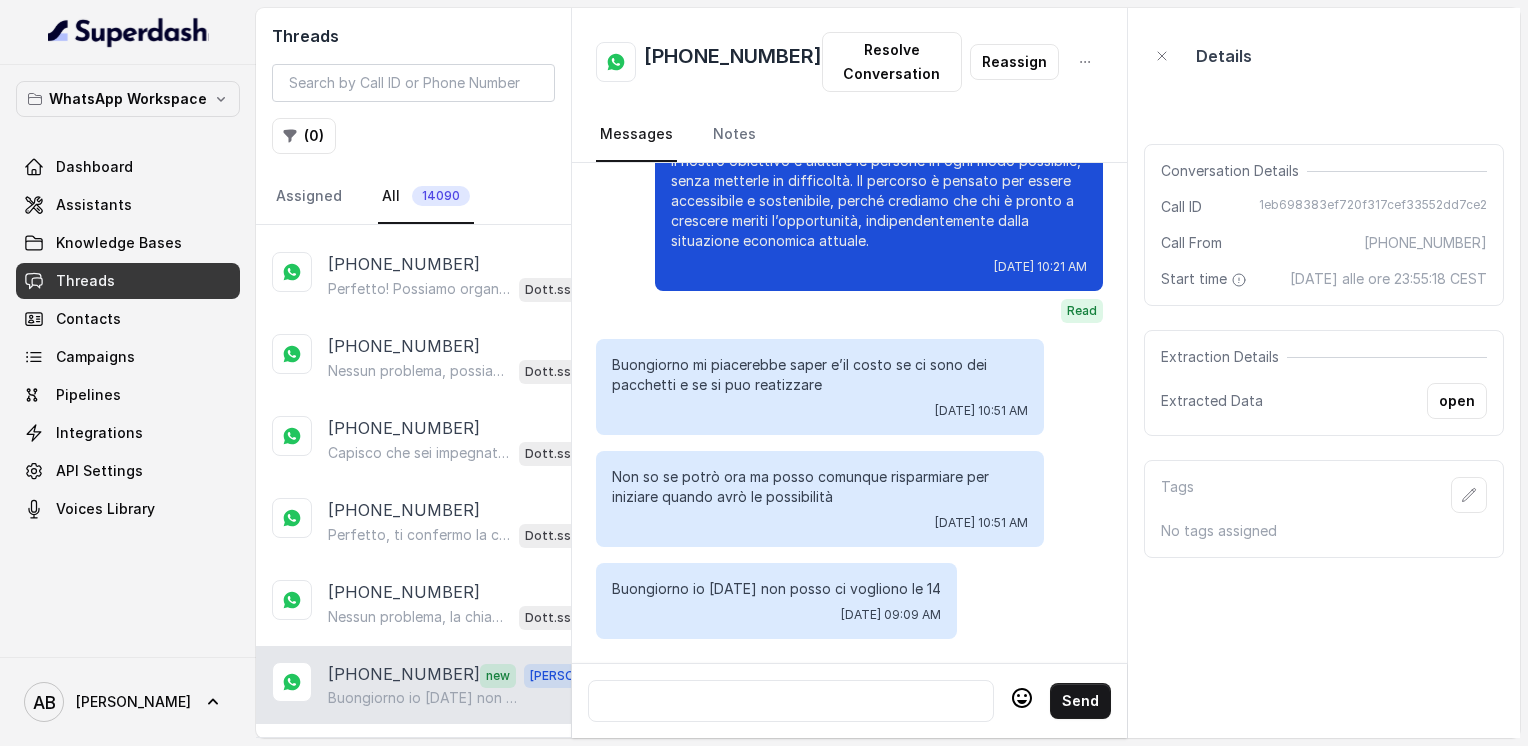 click at bounding box center [791, 701] 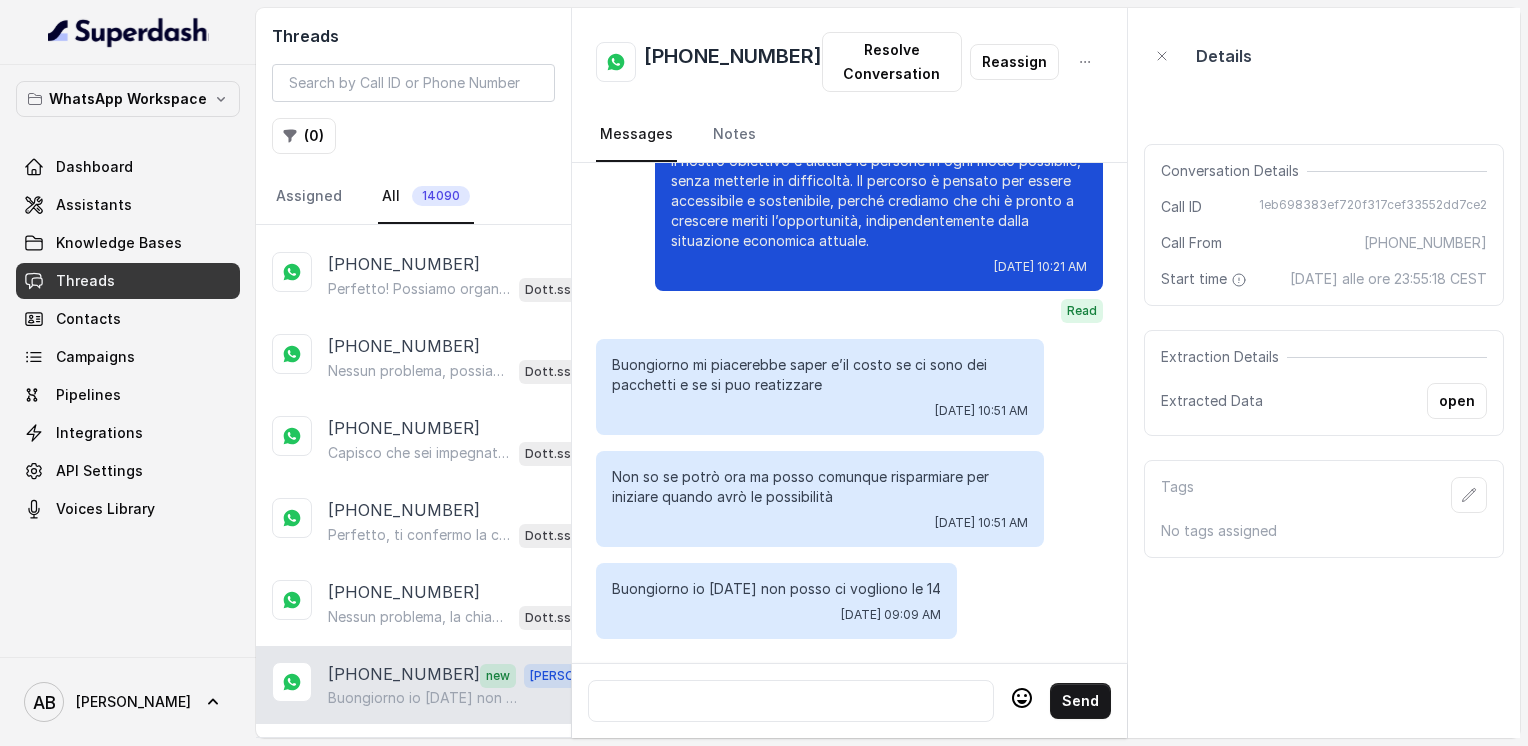 type 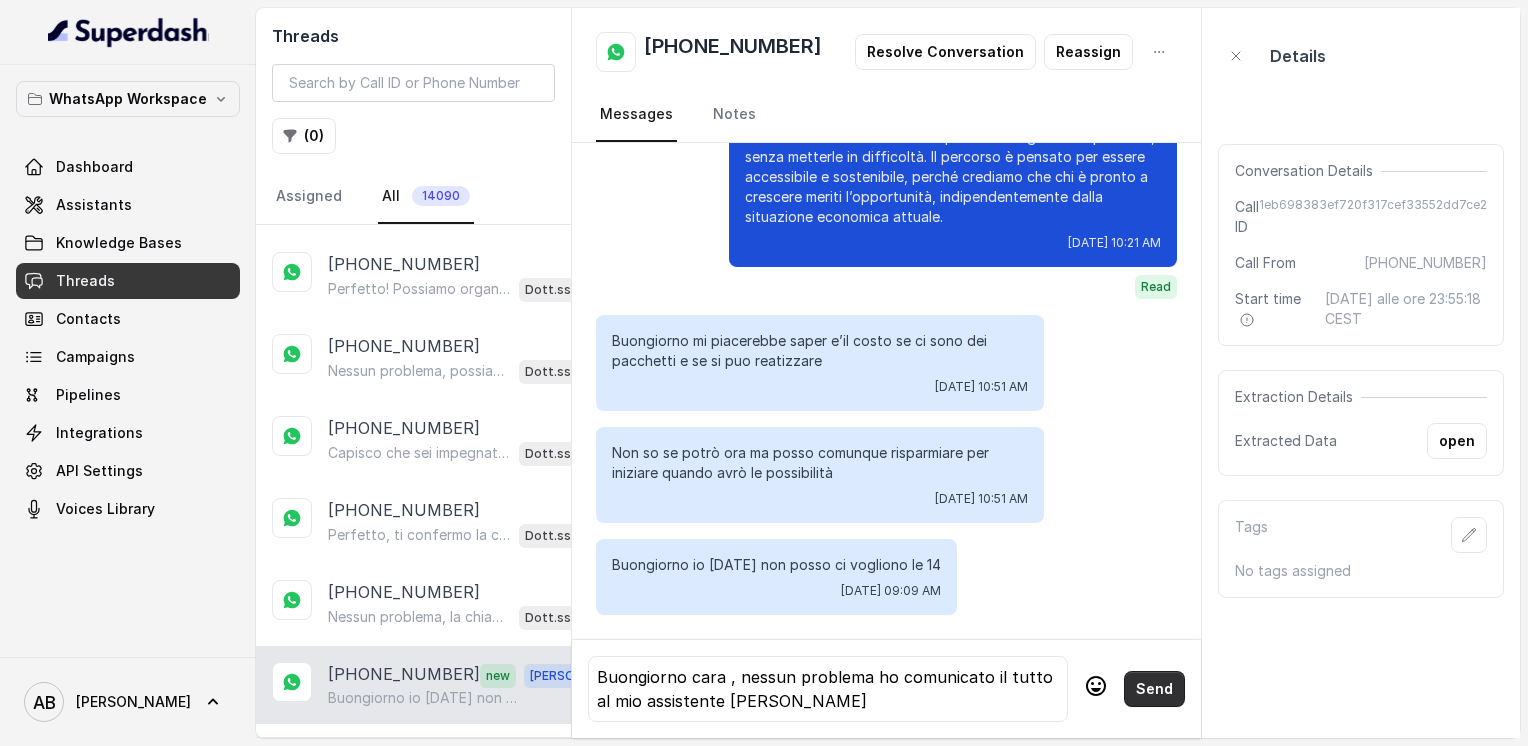click on "Send" at bounding box center [1154, 689] 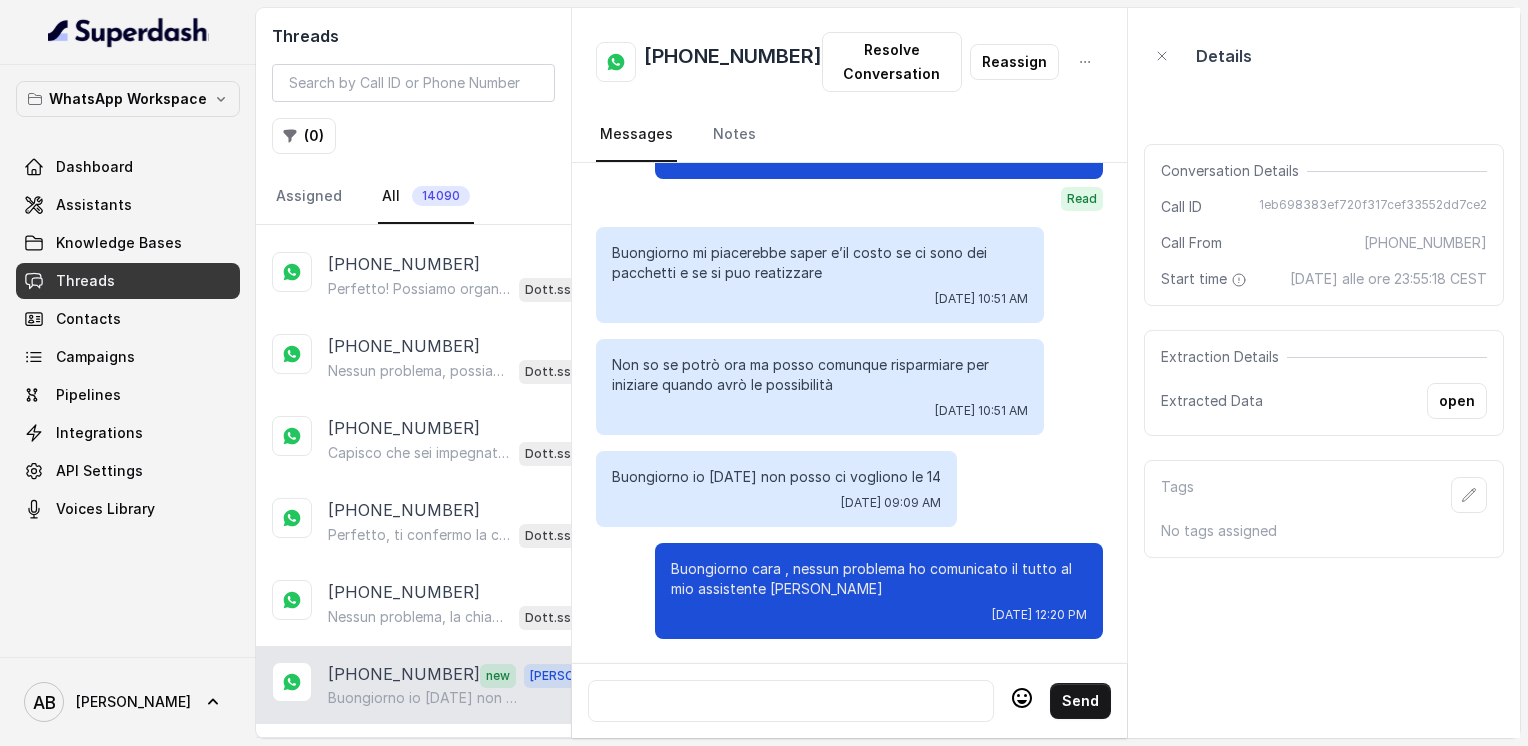 scroll, scrollTop: 3204, scrollLeft: 0, axis: vertical 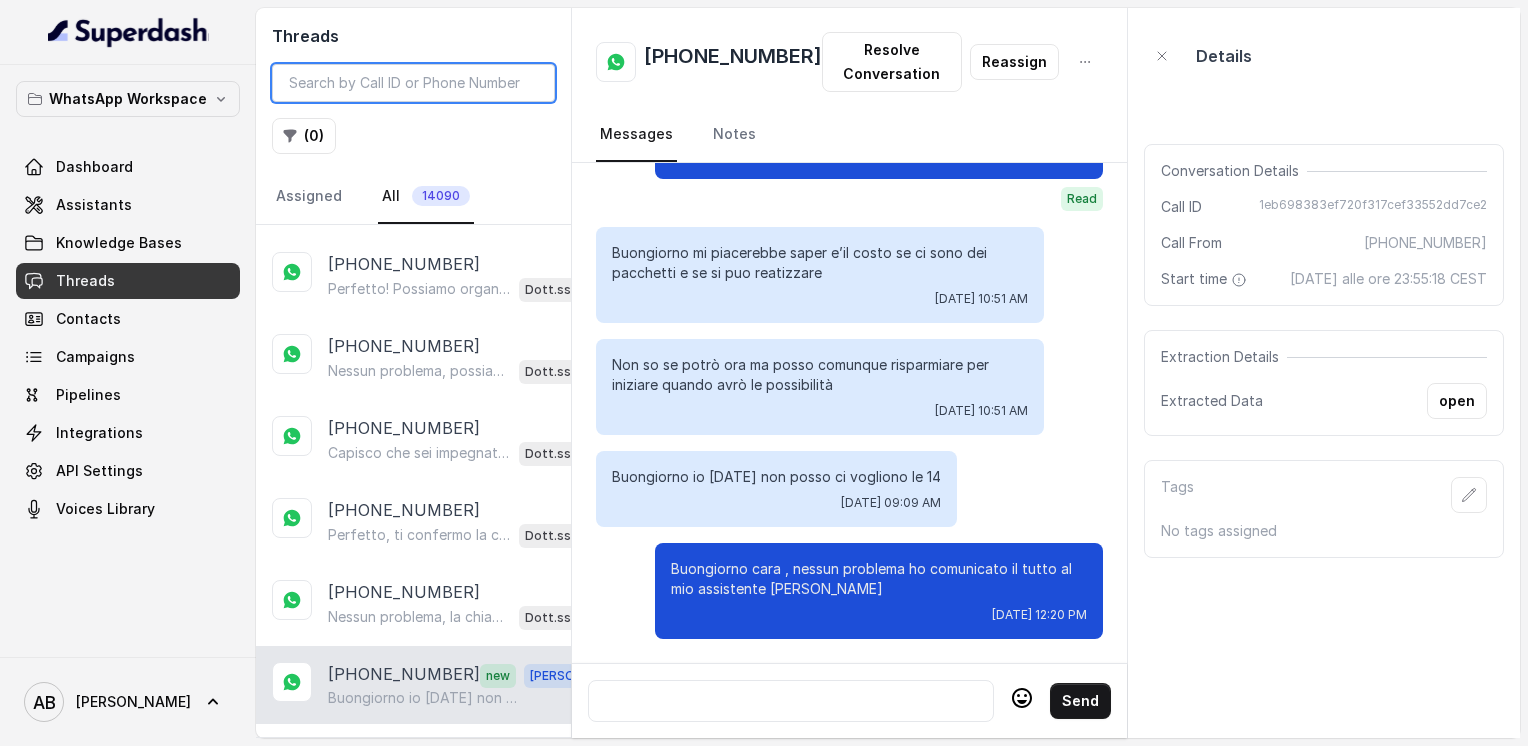 click at bounding box center (413, 83) 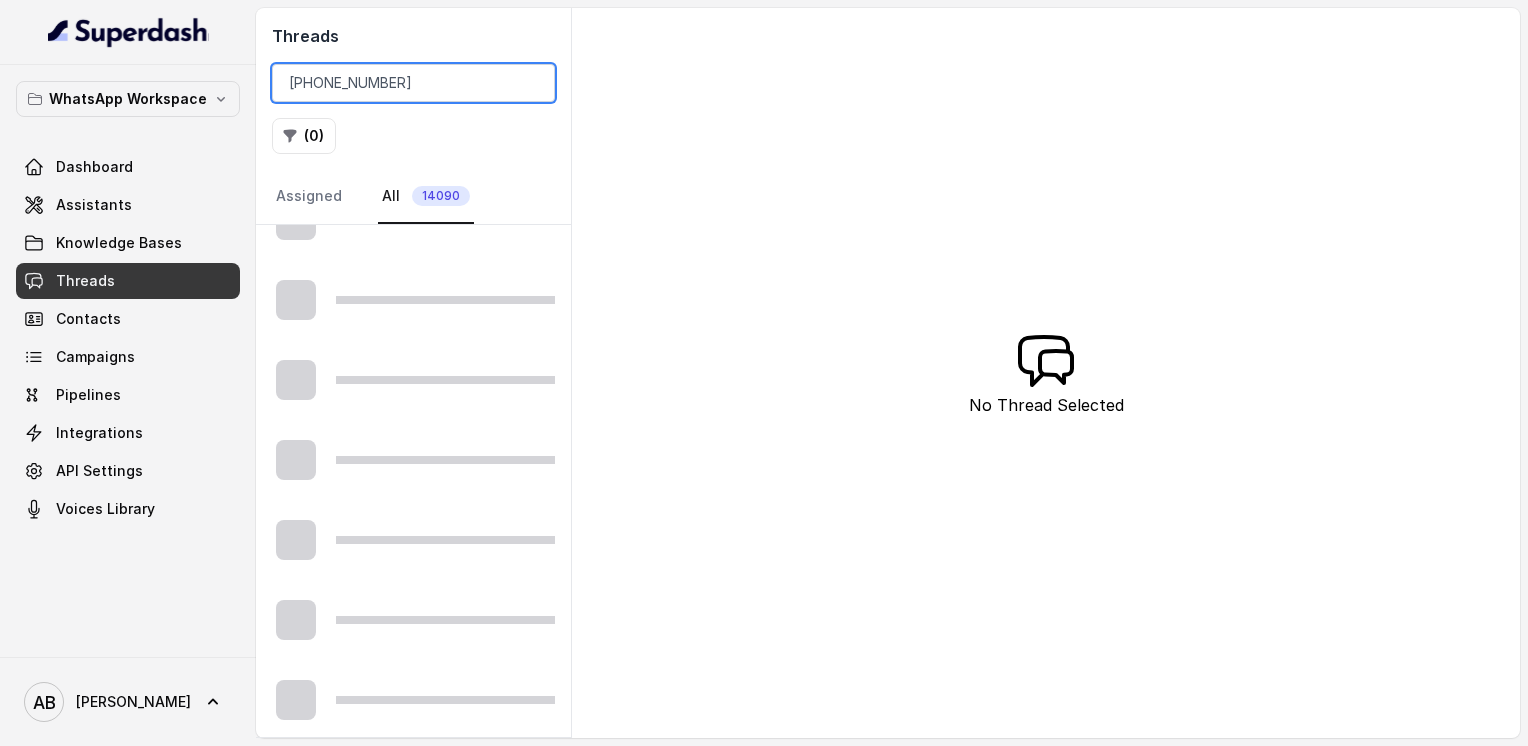 scroll, scrollTop: 0, scrollLeft: 0, axis: both 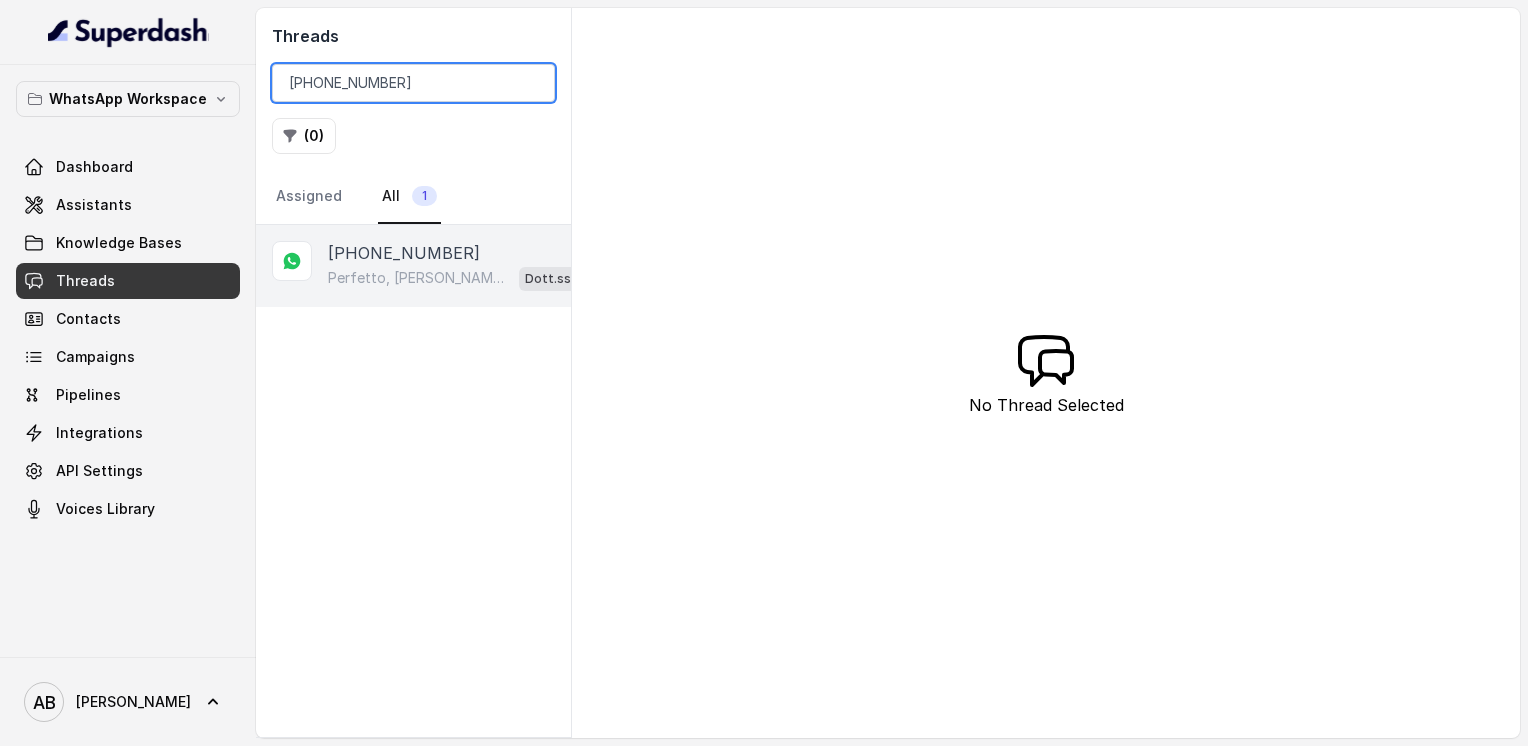 type on "[PHONE_NUMBER]" 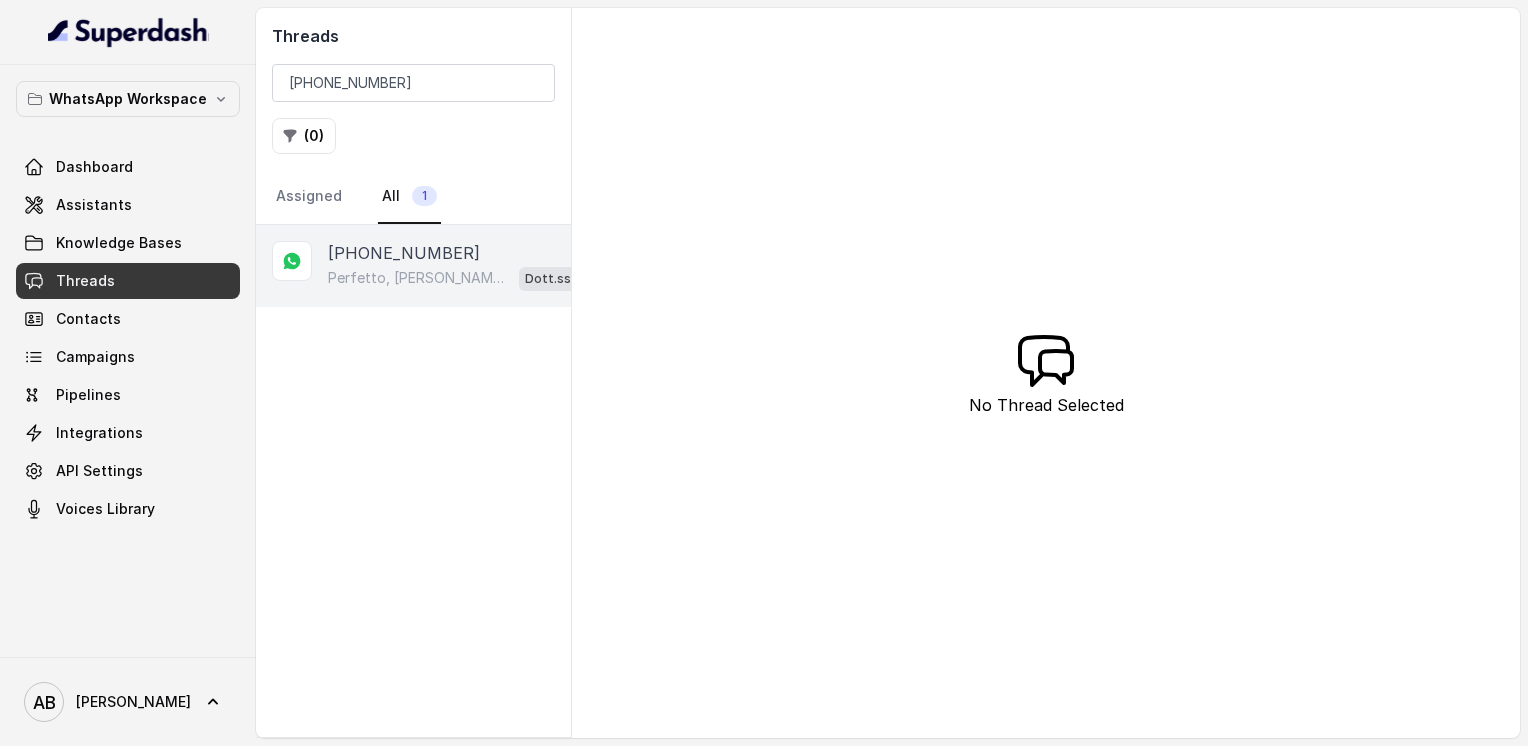 click on "[PHONE_NUMBER]" at bounding box center [404, 253] 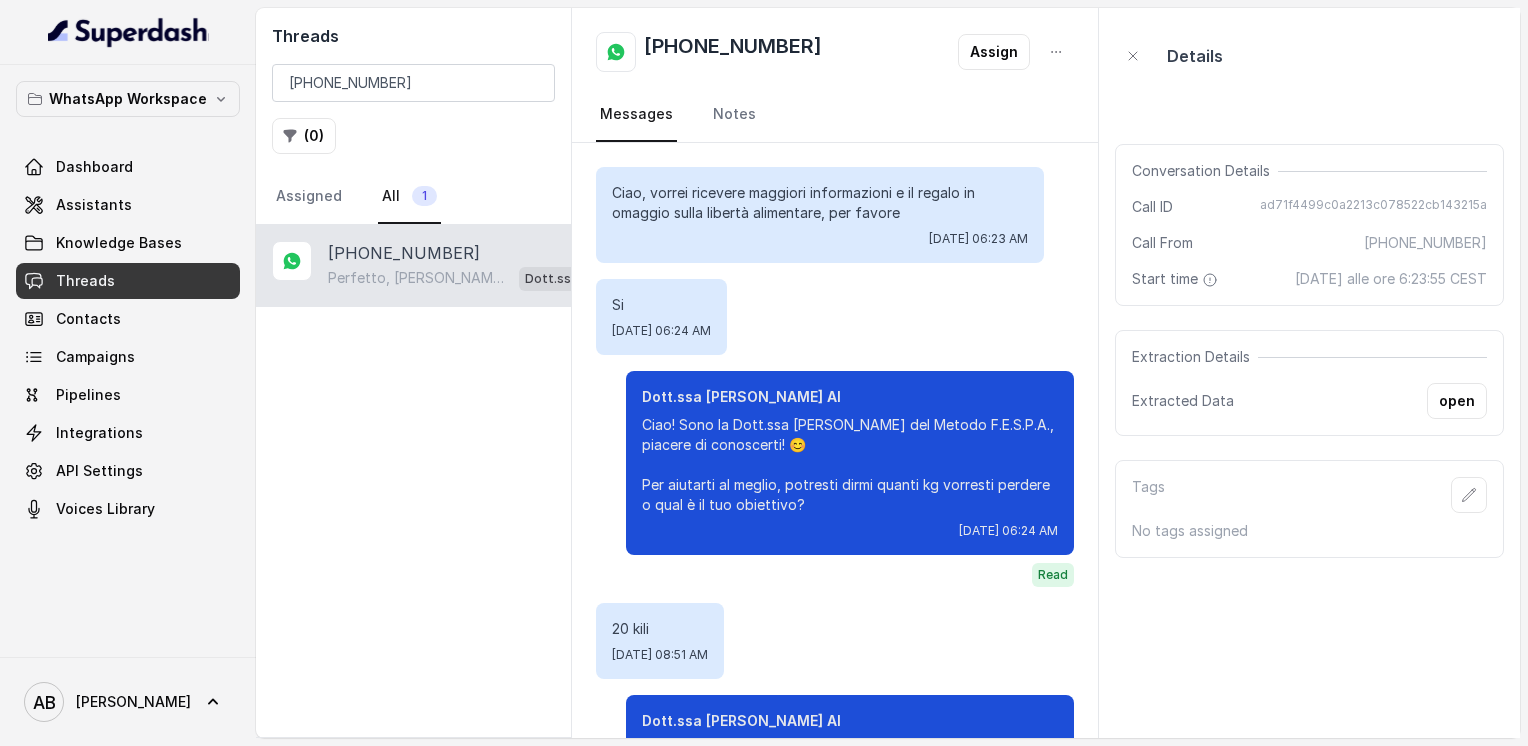 scroll, scrollTop: 2248, scrollLeft: 0, axis: vertical 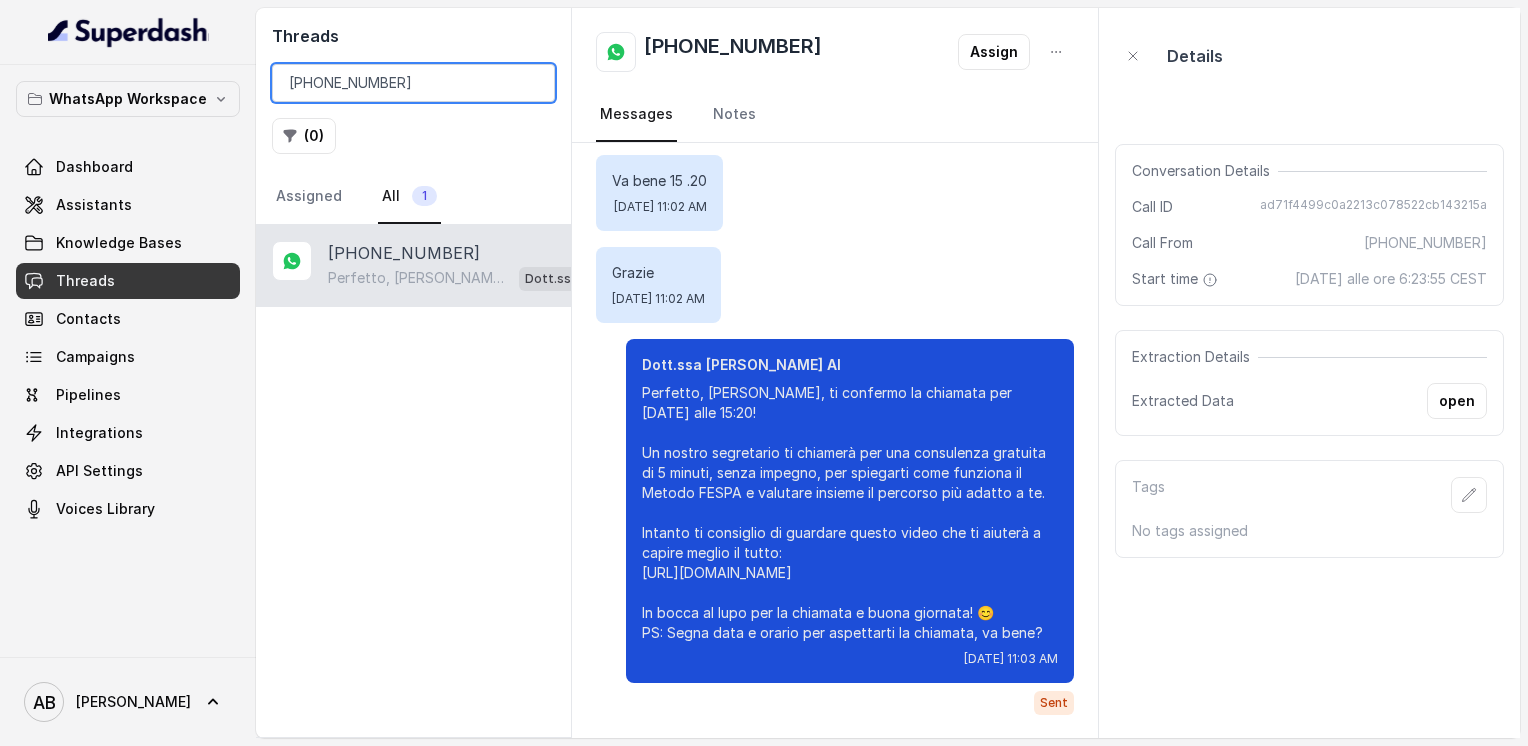 click on "[PHONE_NUMBER]" at bounding box center [413, 83] 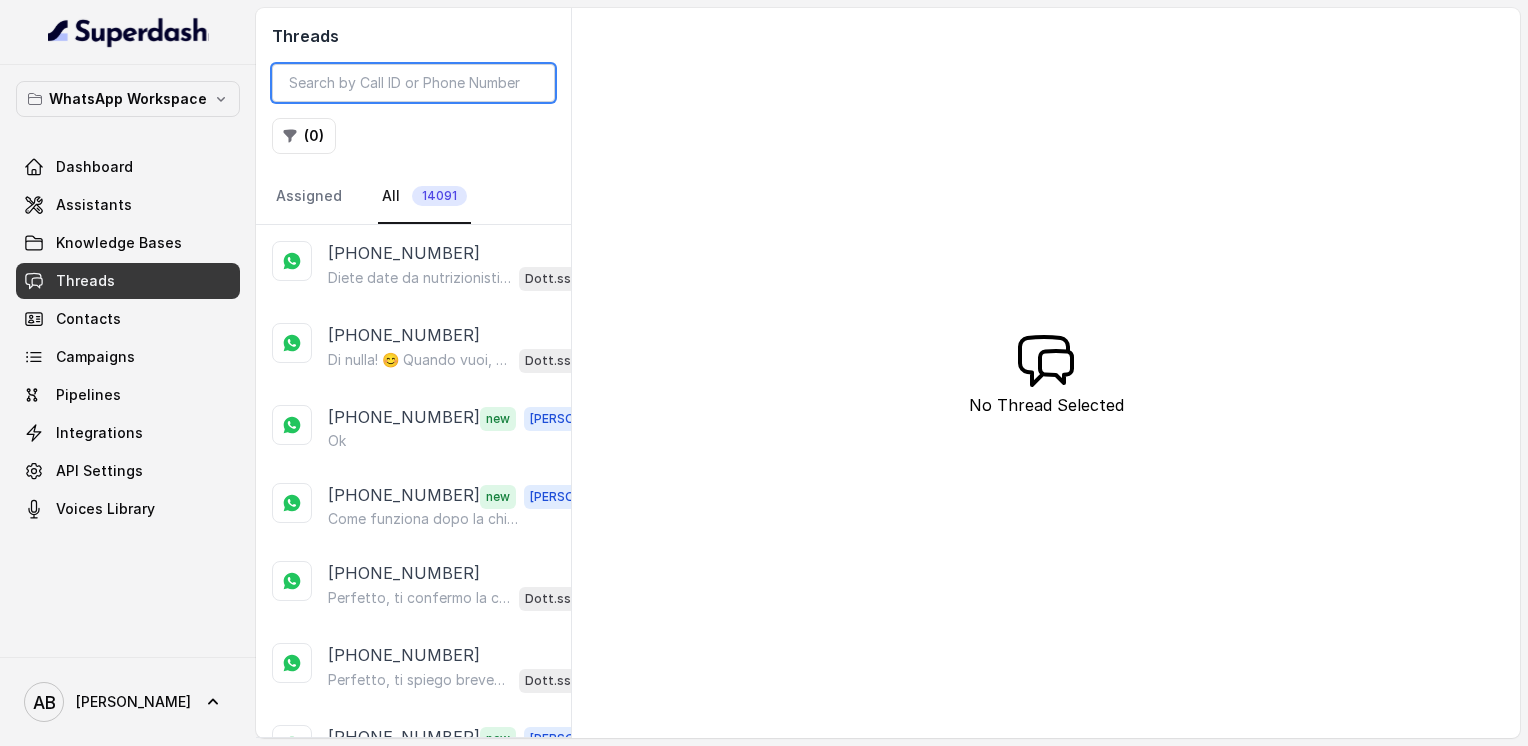 type 